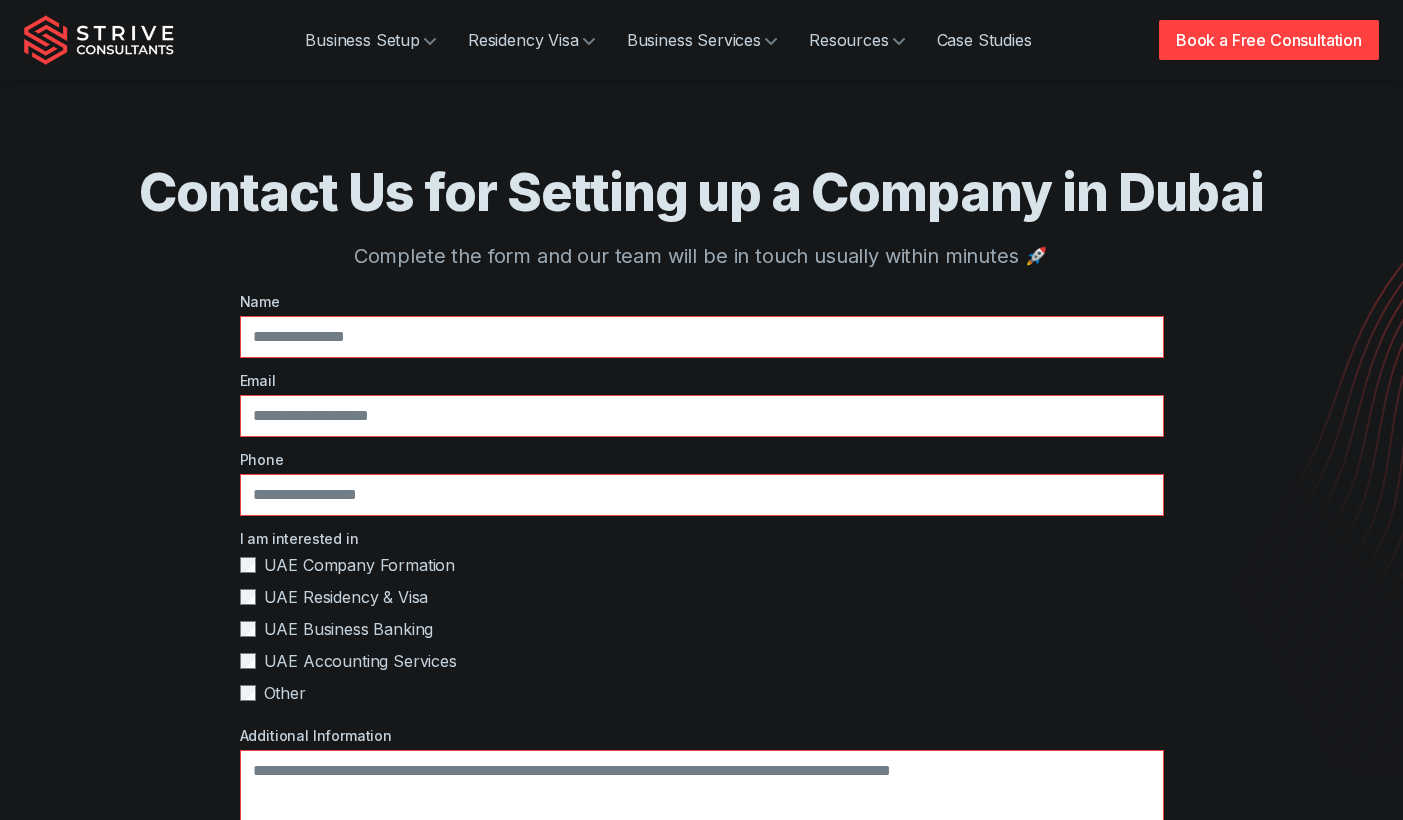 scroll, scrollTop: 800, scrollLeft: 0, axis: vertical 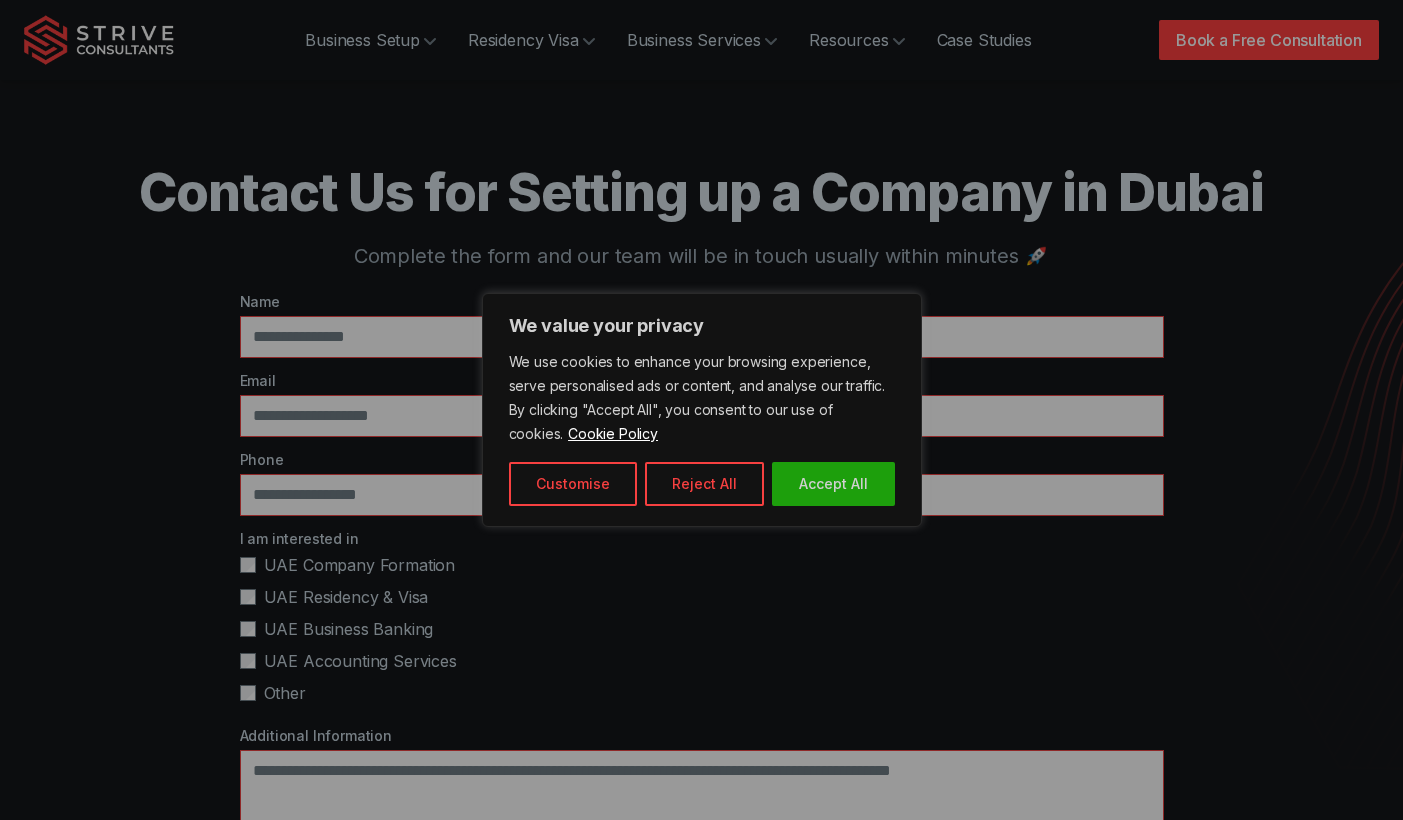 drag, startPoint x: 820, startPoint y: 483, endPoint x: 729, endPoint y: 561, distance: 119.85408 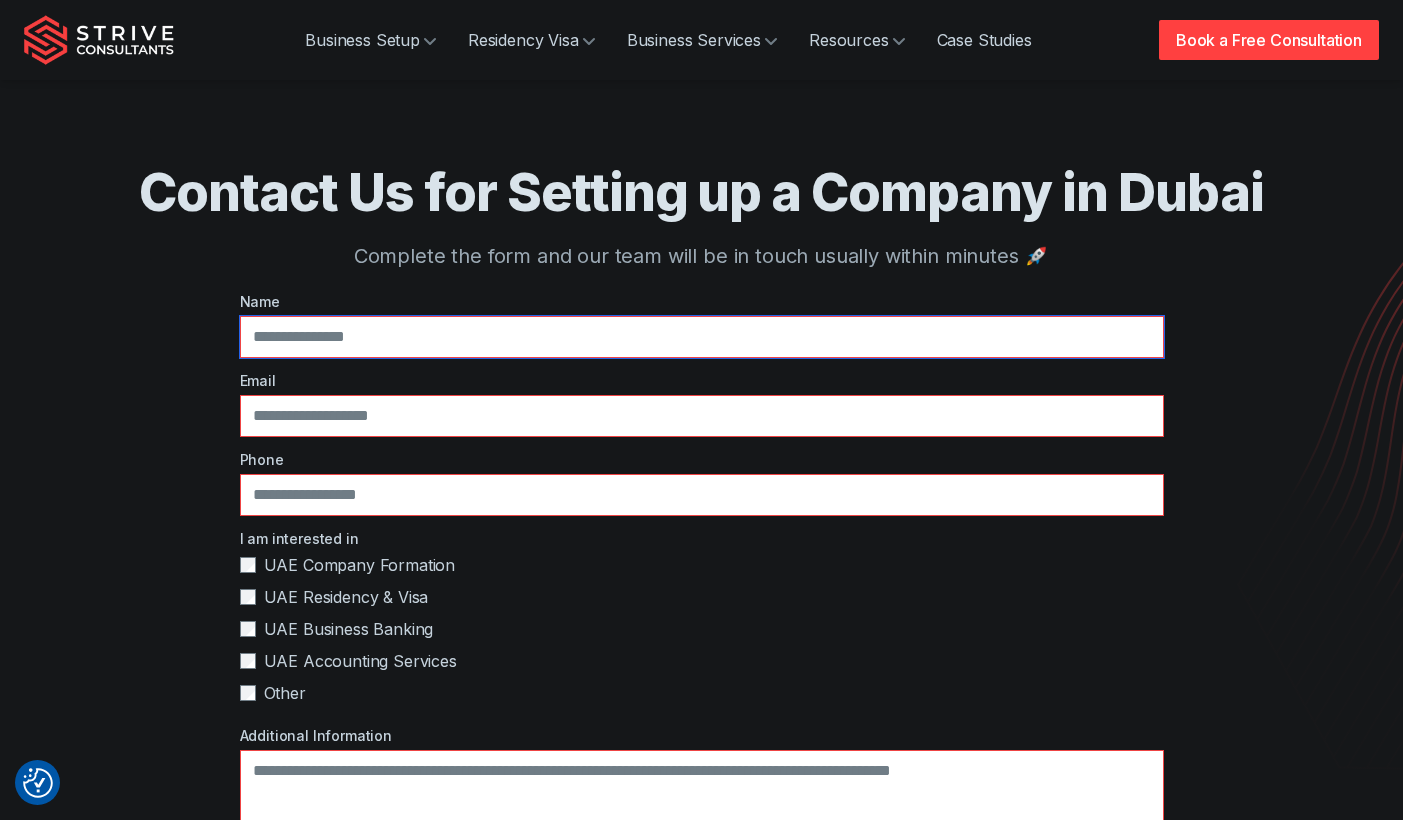 click at bounding box center [702, 337] 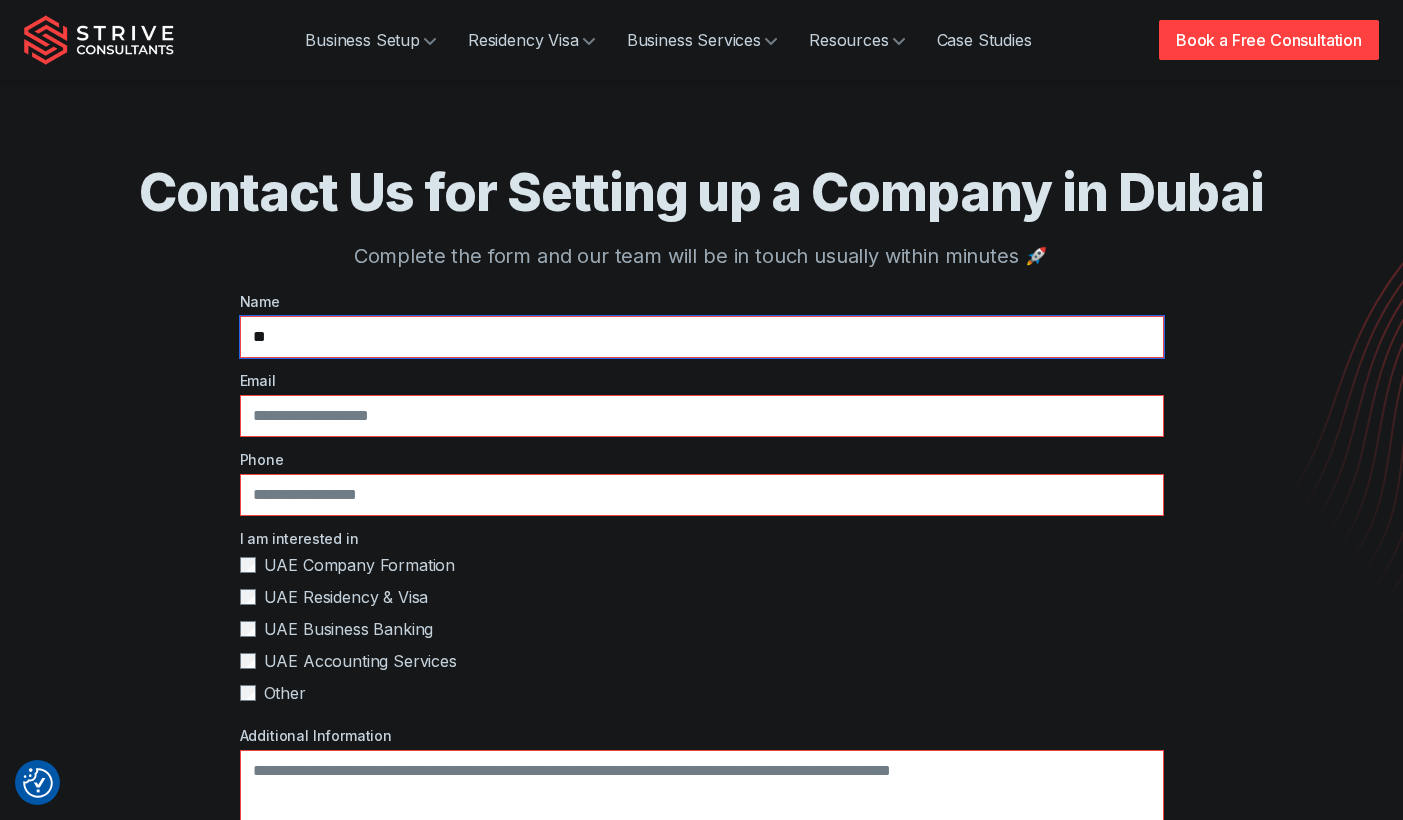 type on "**********" 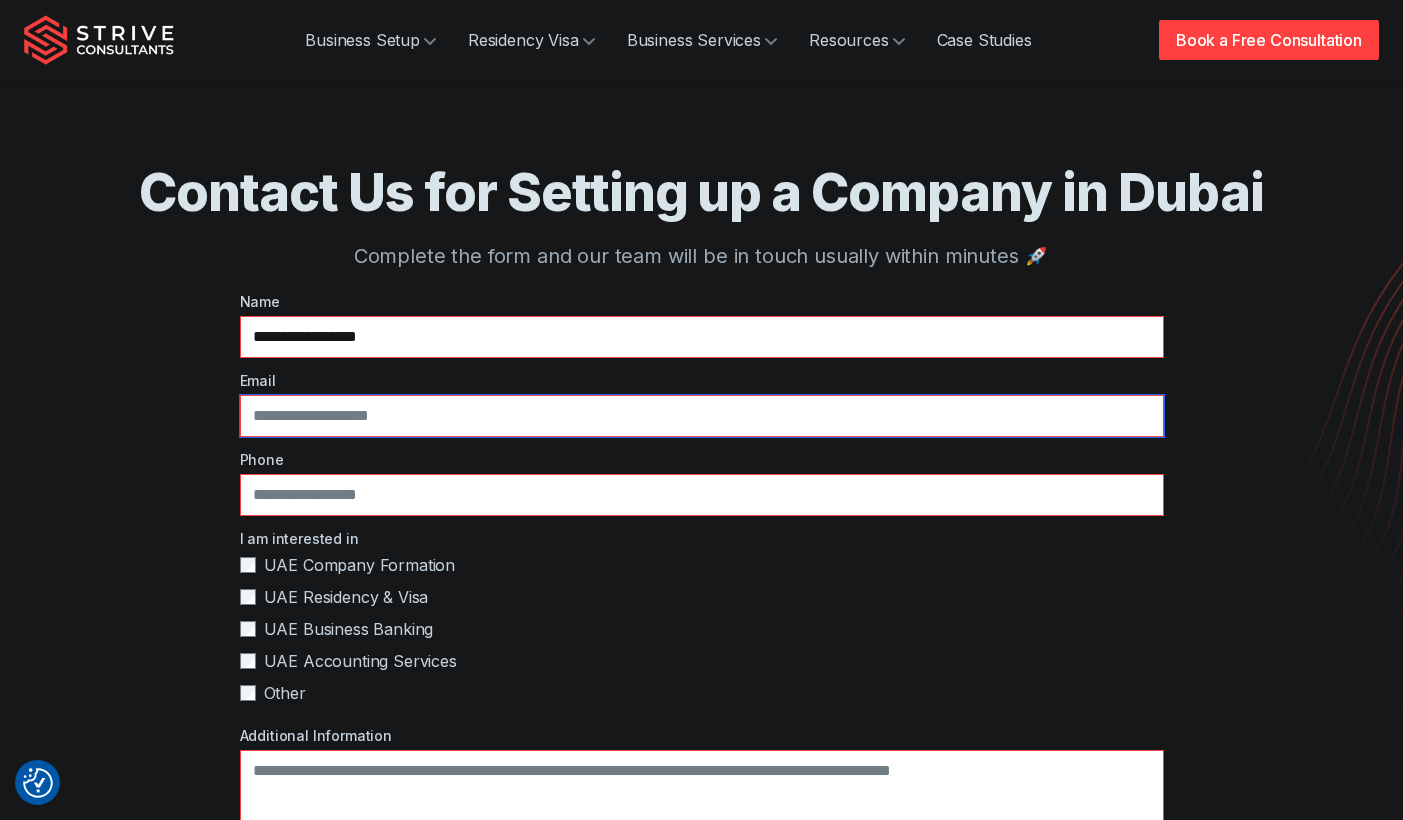 type on "**********" 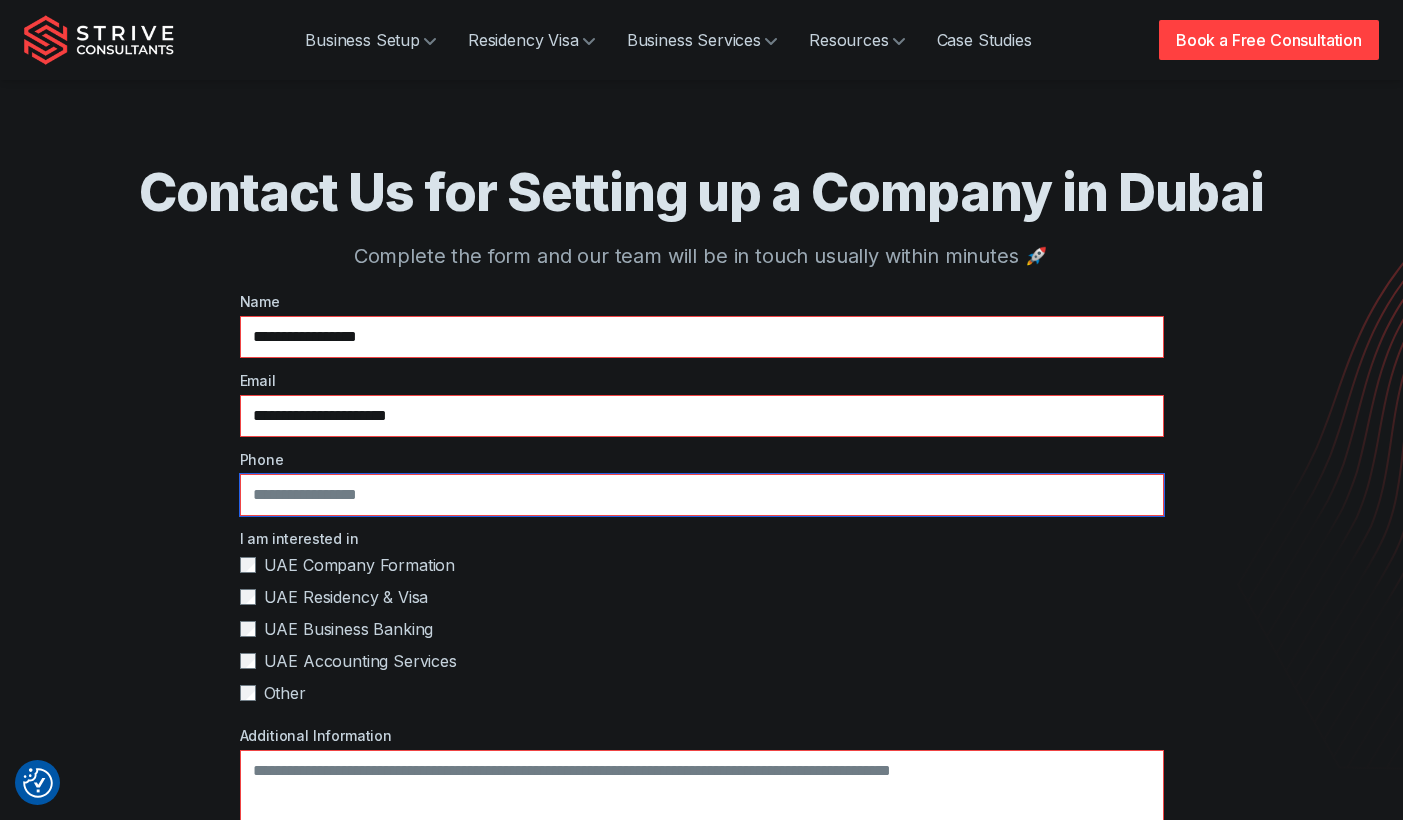 type on "**********" 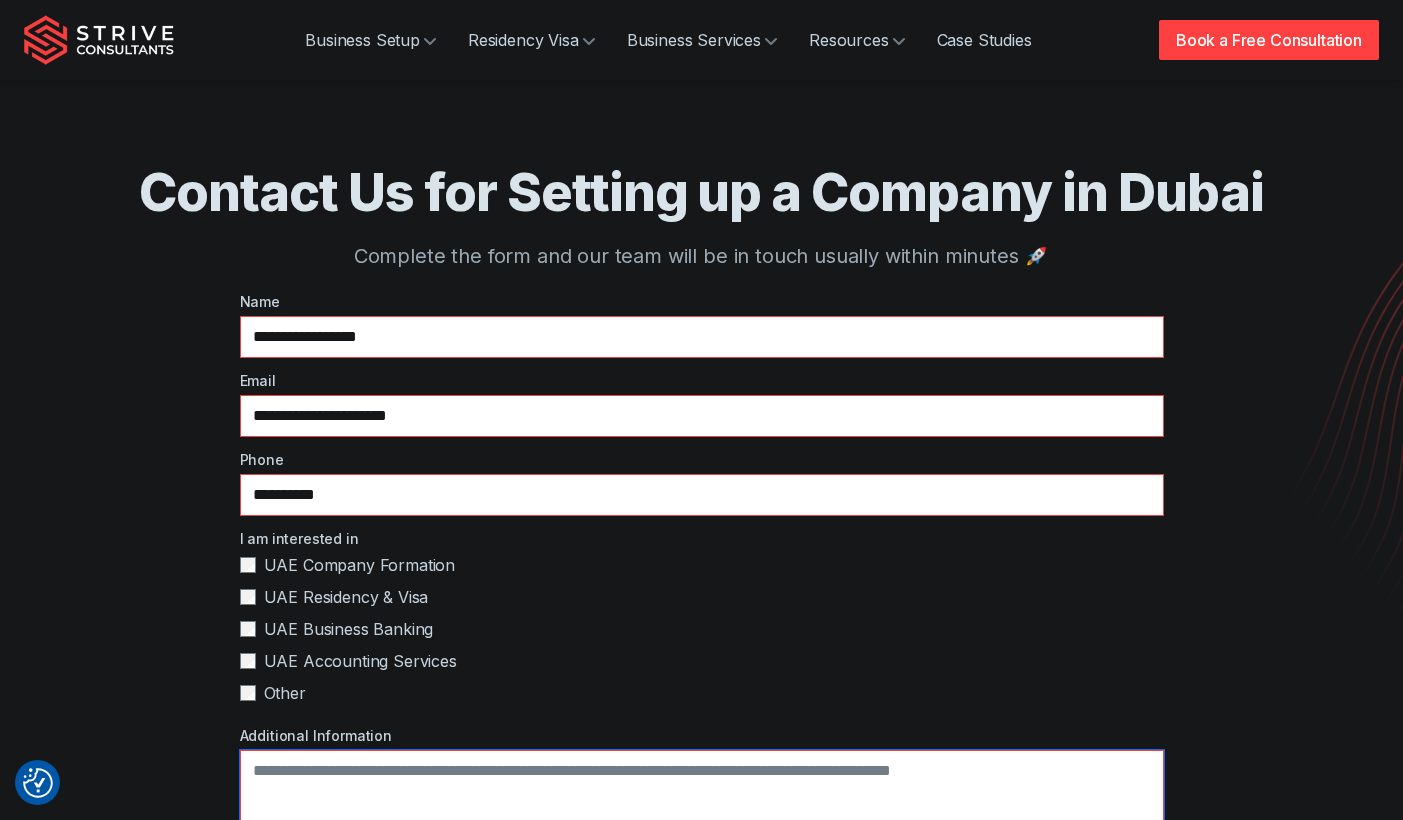 click on "Additional Information" at bounding box center (702, 807) 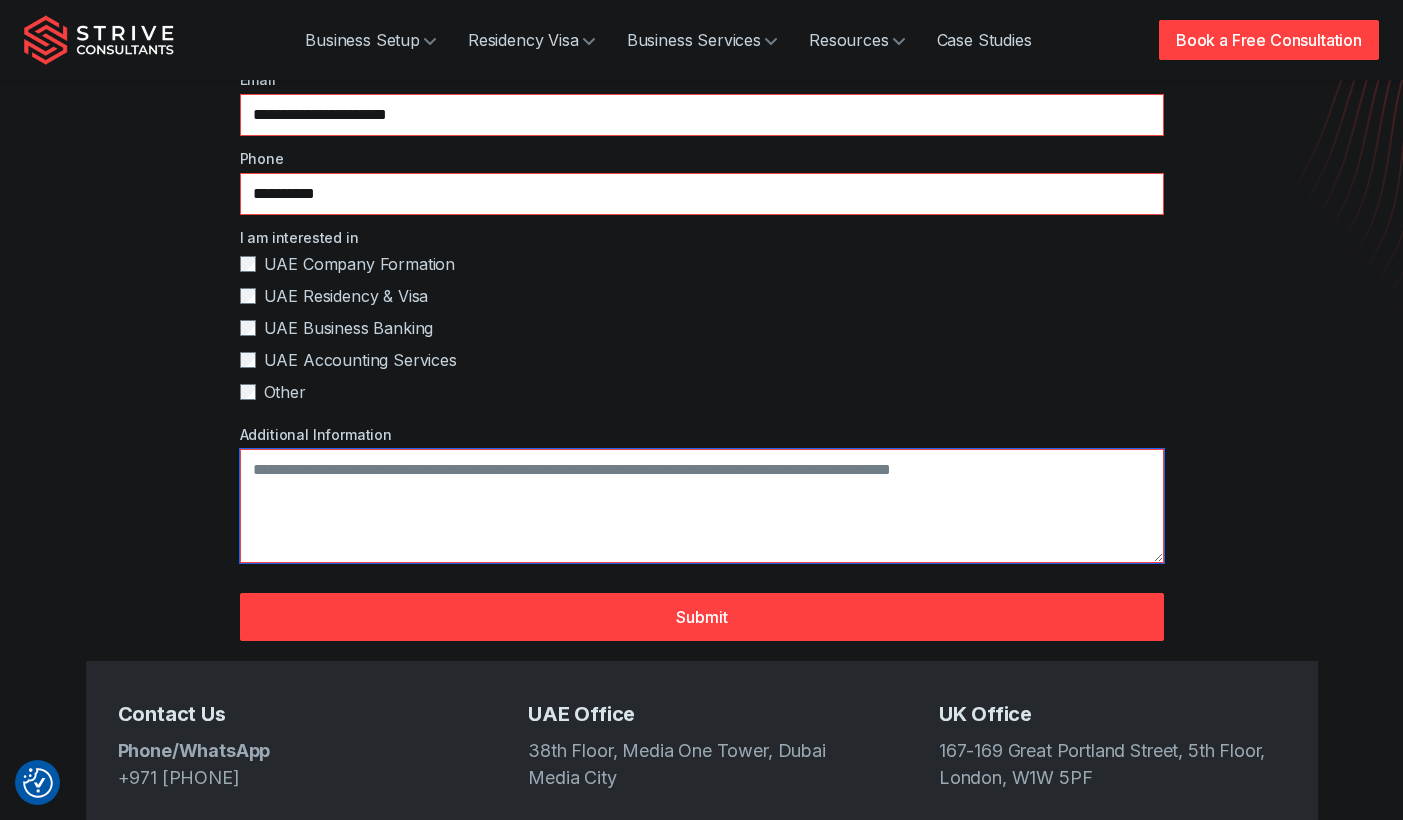 scroll, scrollTop: 400, scrollLeft: 0, axis: vertical 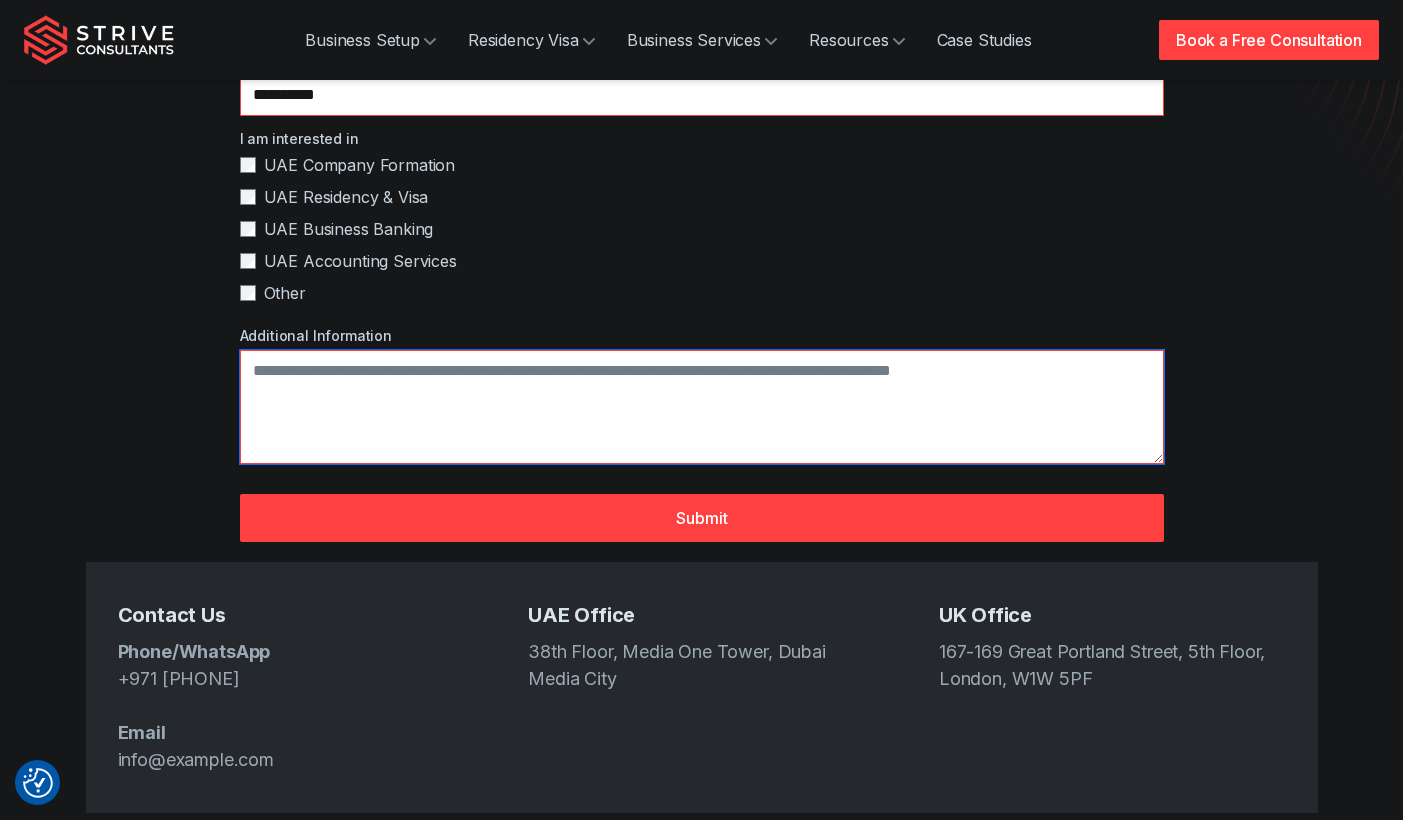 click on "Additional Information" at bounding box center (702, 407) 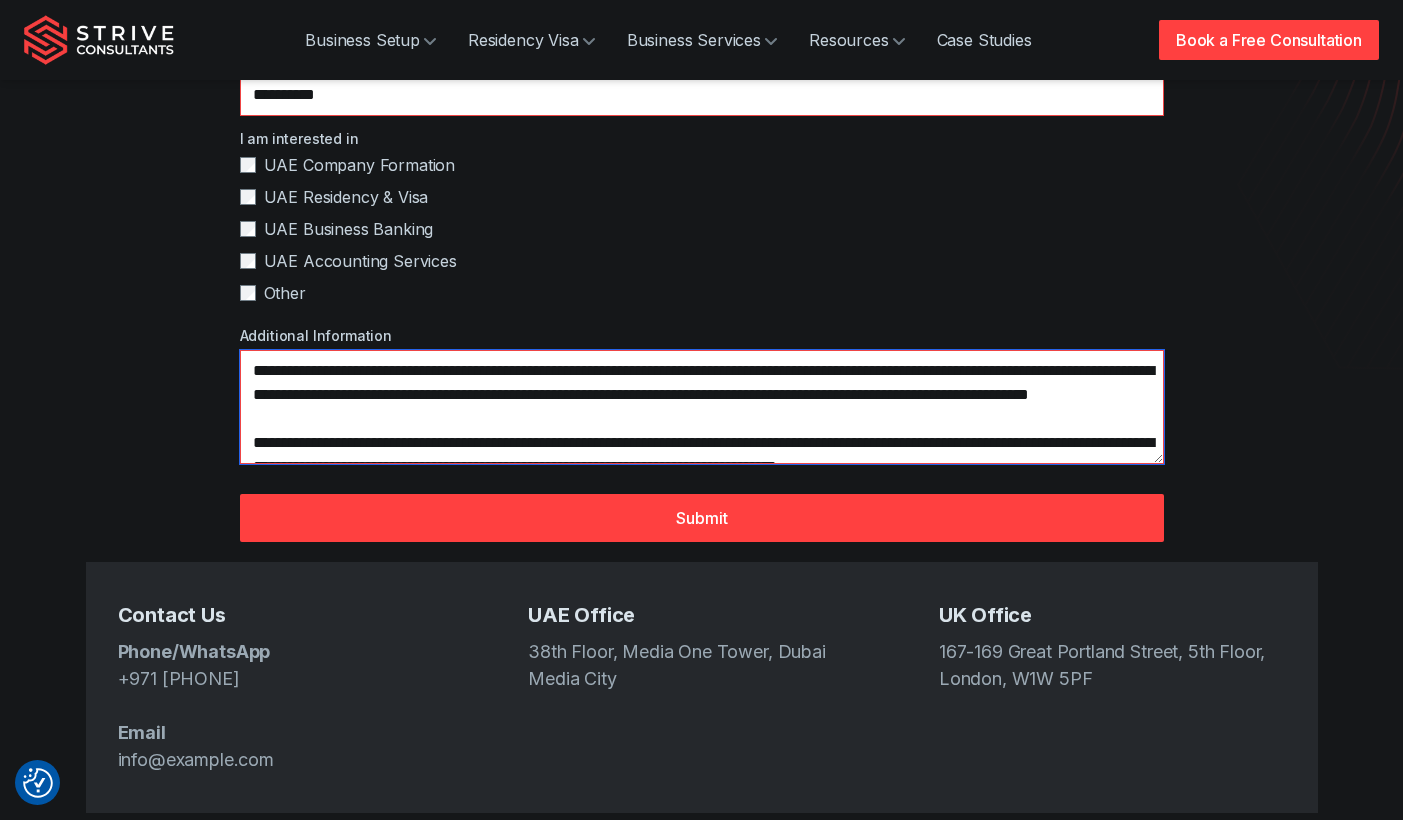 scroll, scrollTop: 61, scrollLeft: 0, axis: vertical 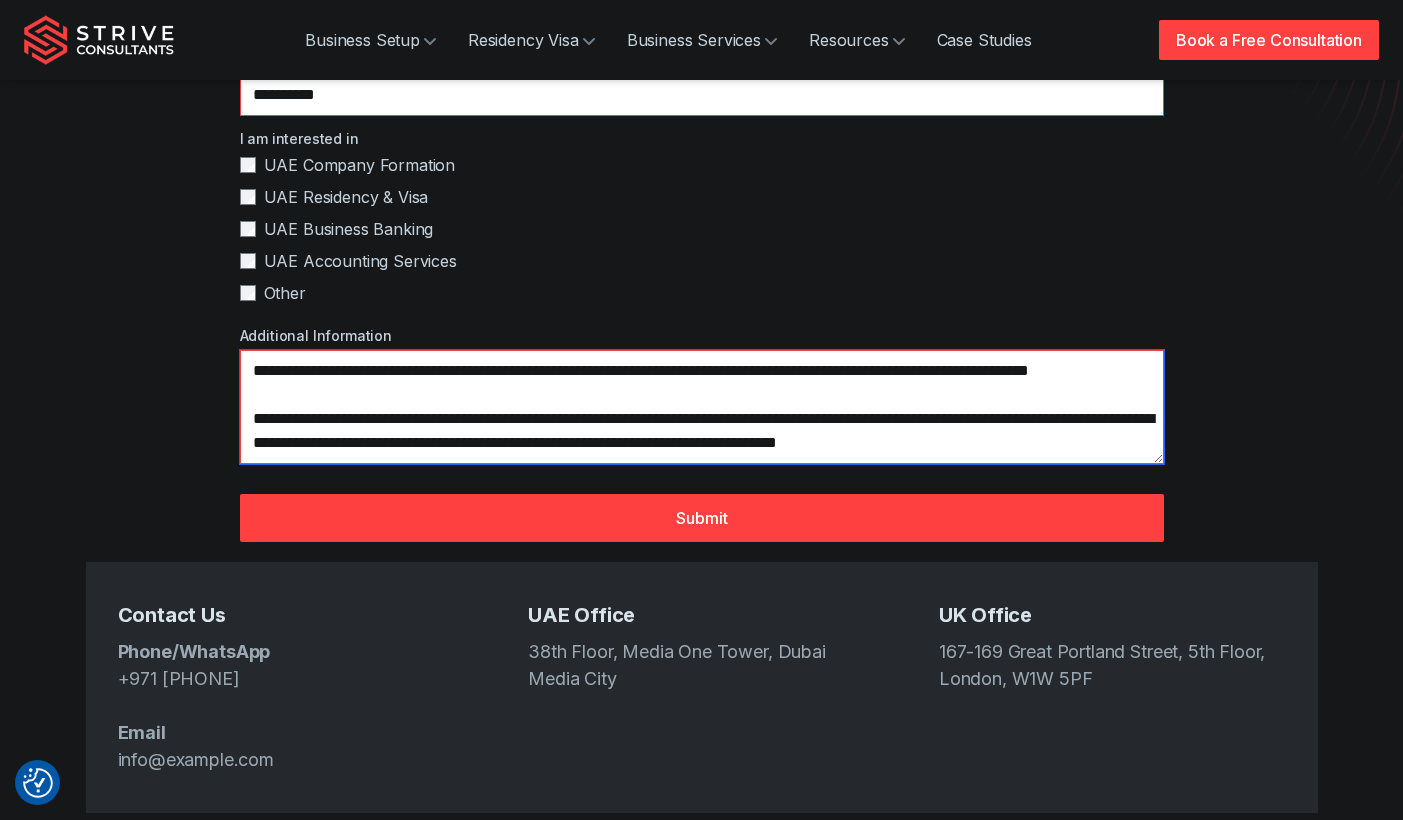 drag, startPoint x: 870, startPoint y: 408, endPoint x: 821, endPoint y: 400, distance: 49.648766 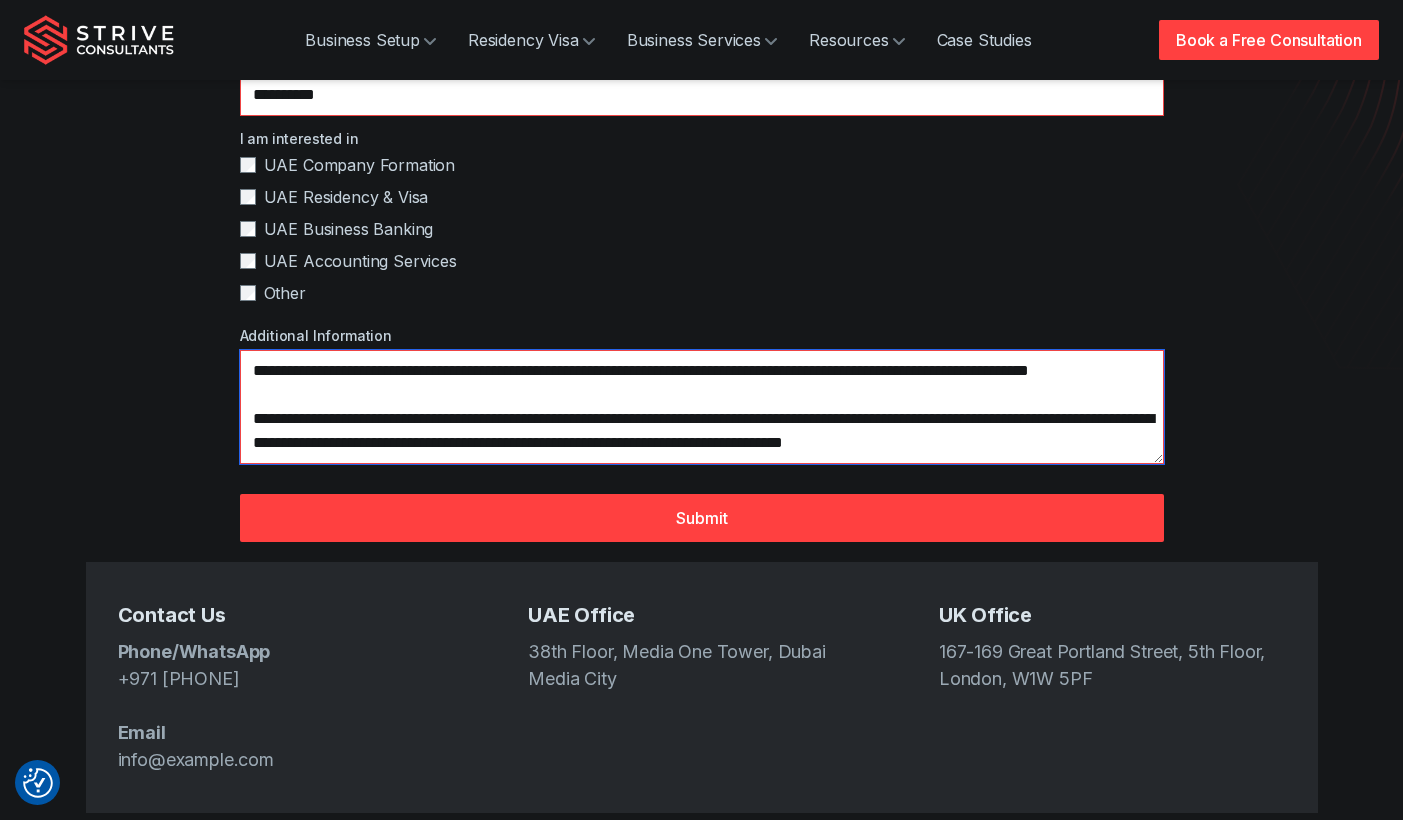 scroll, scrollTop: 0, scrollLeft: 0, axis: both 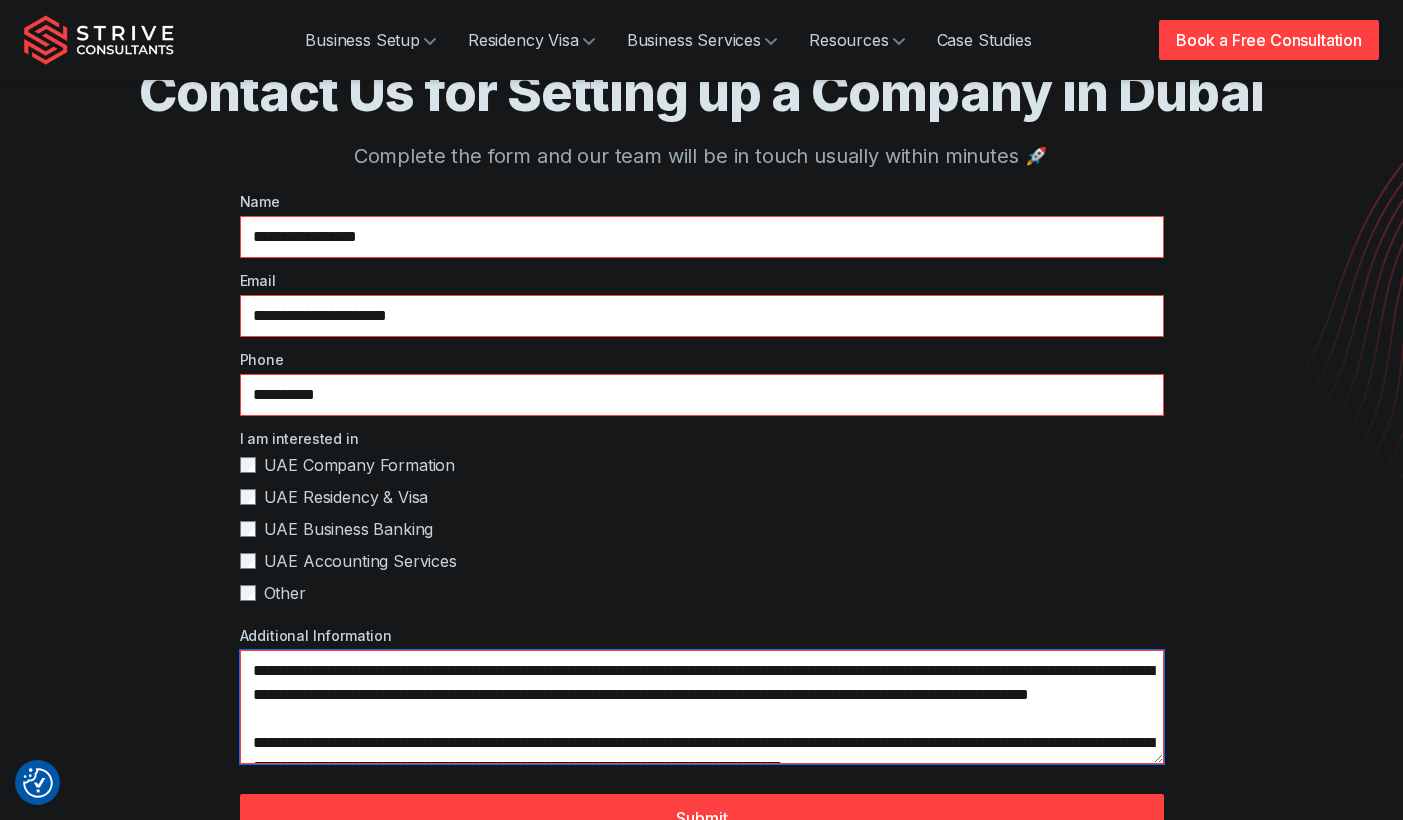 click on "**********" at bounding box center [702, 707] 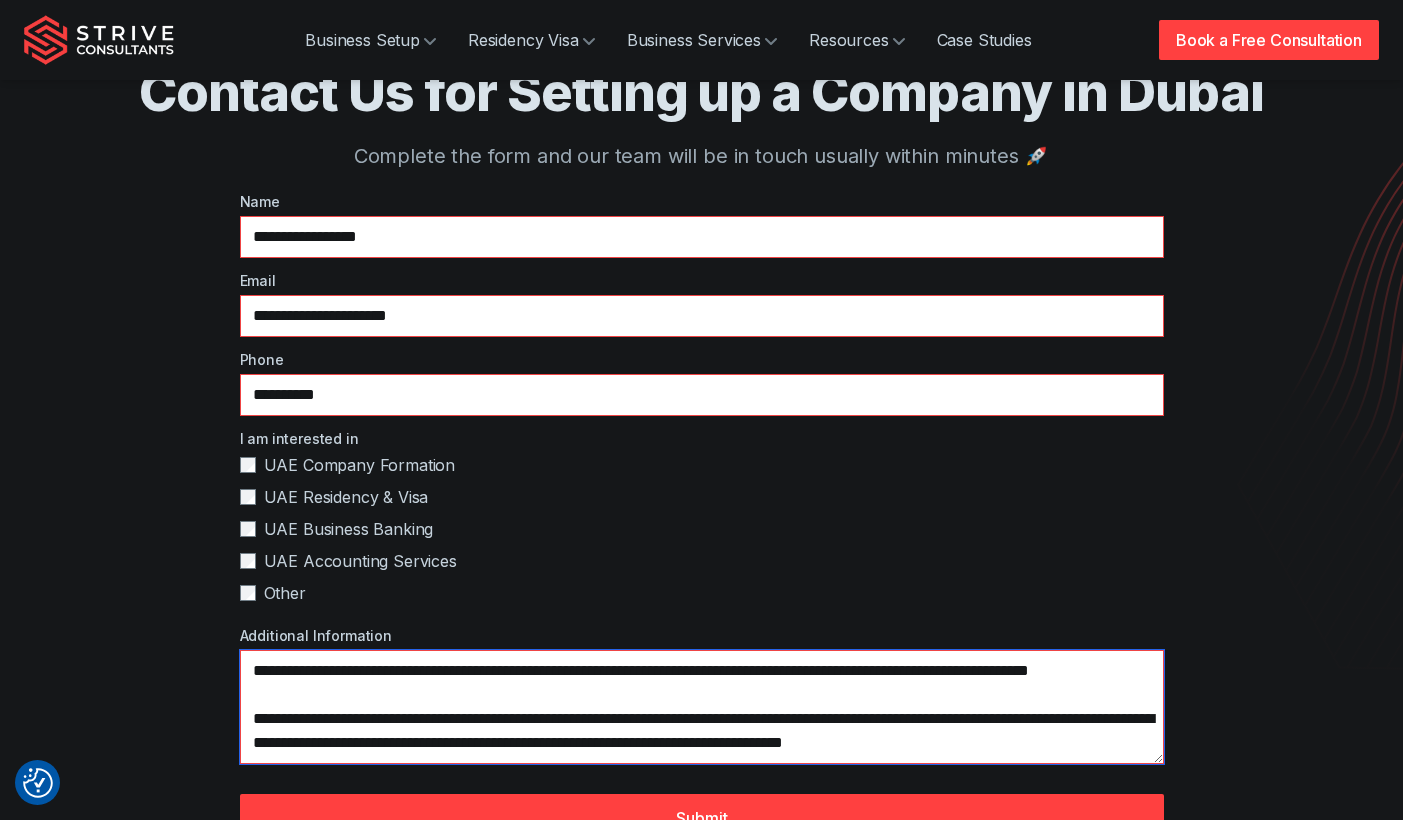 drag, startPoint x: 757, startPoint y: 669, endPoint x: 1070, endPoint y: 763, distance: 326.81033 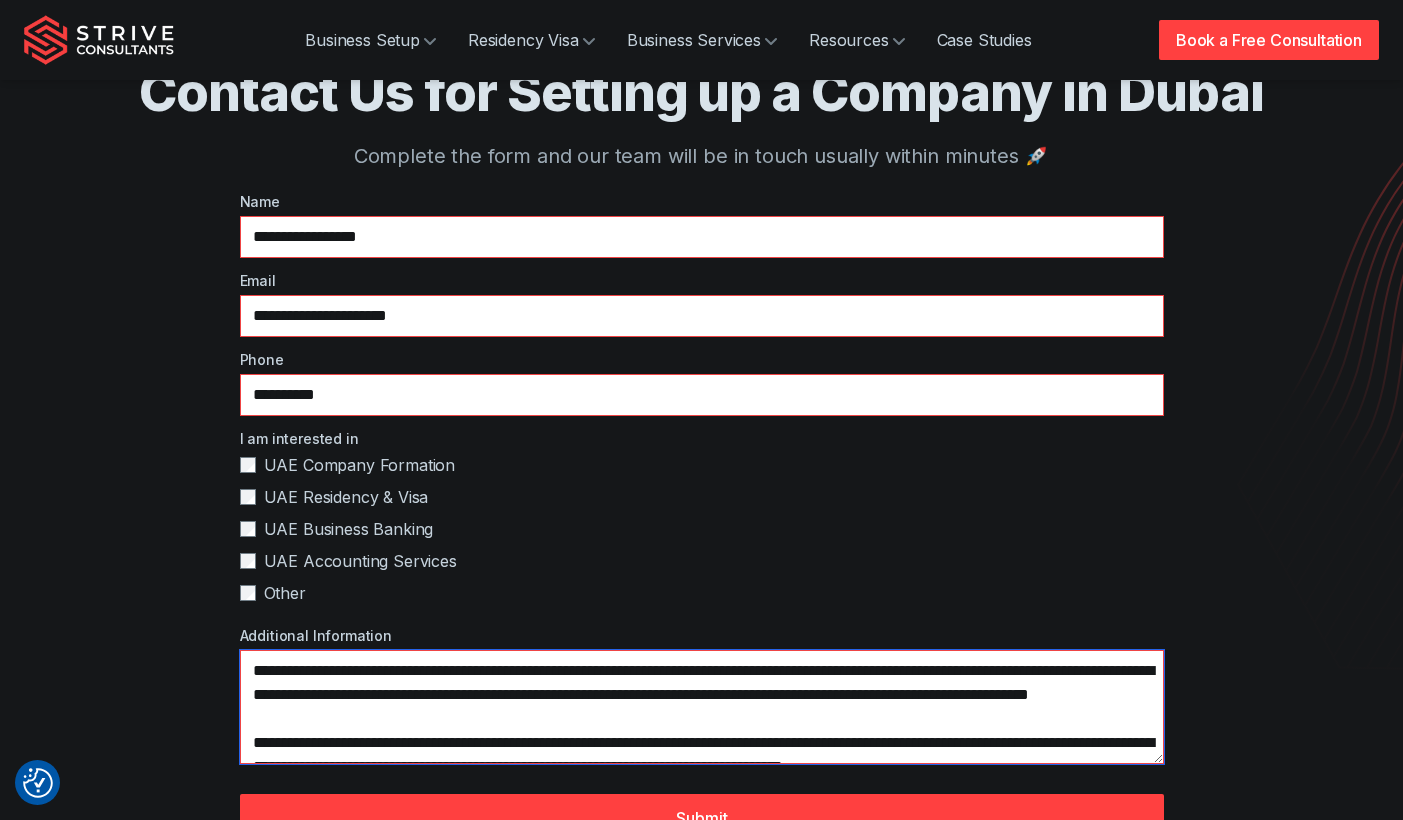 click on "**********" at bounding box center [702, 707] 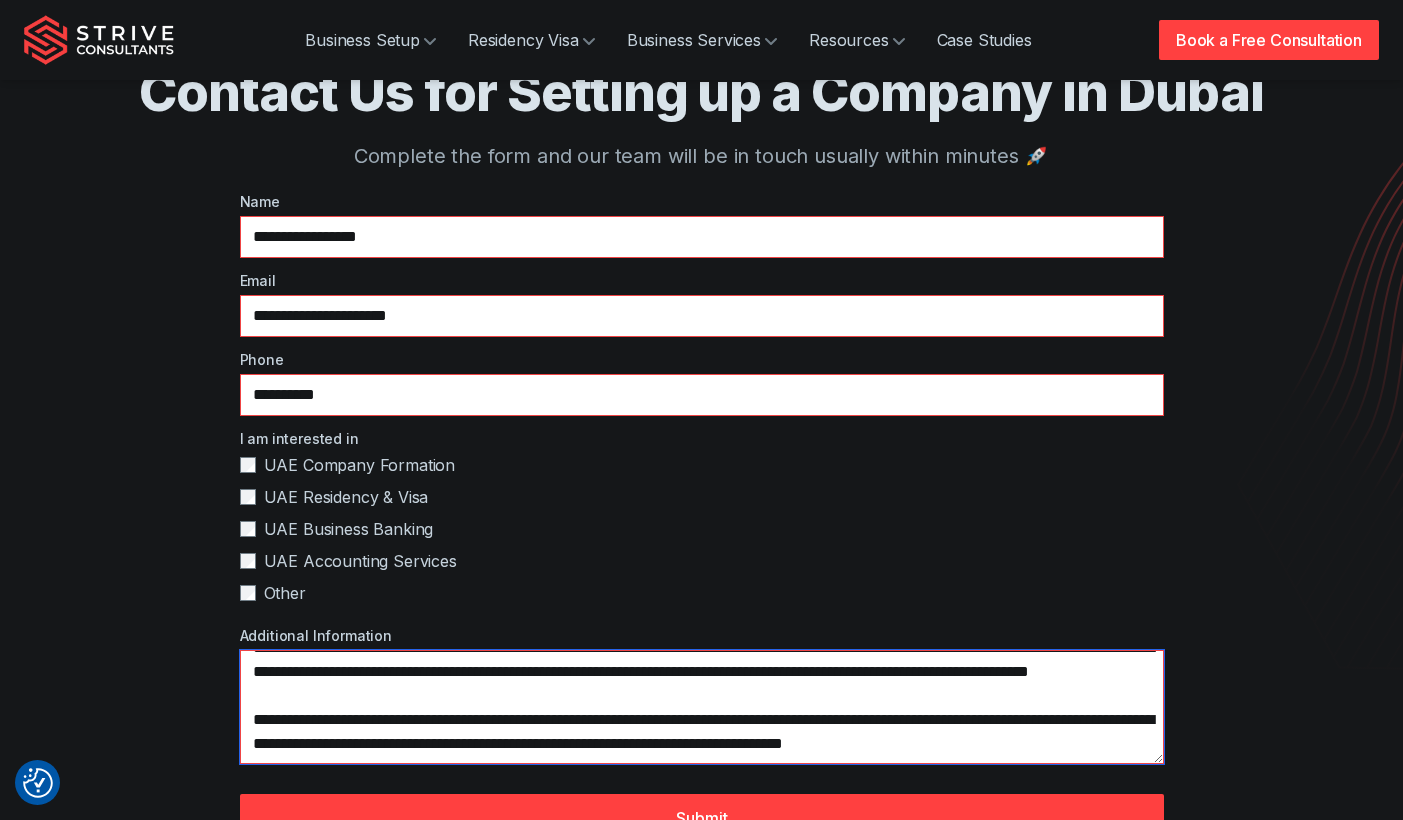 scroll, scrollTop: 0, scrollLeft: 0, axis: both 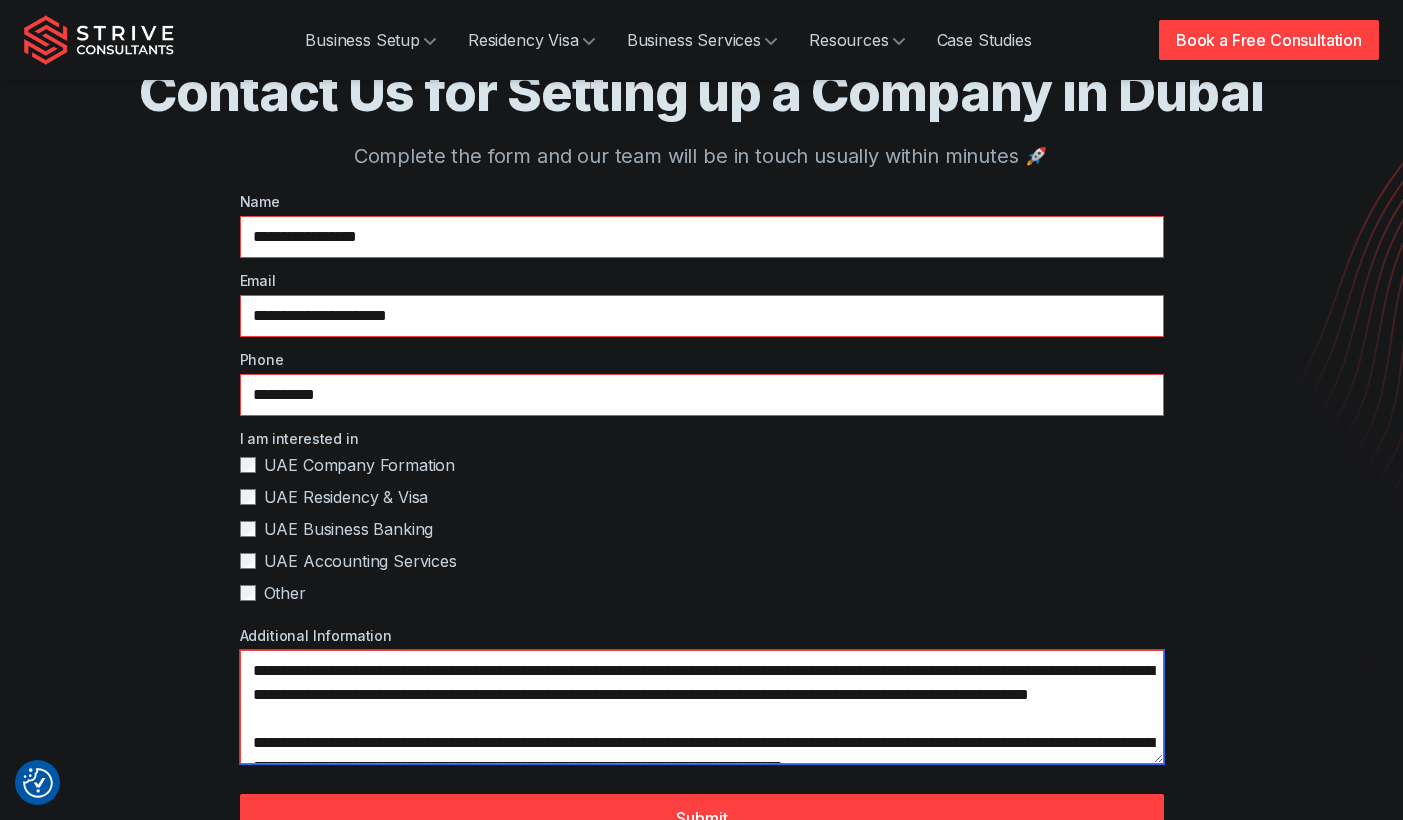 click on "**********" at bounding box center [702, 707] 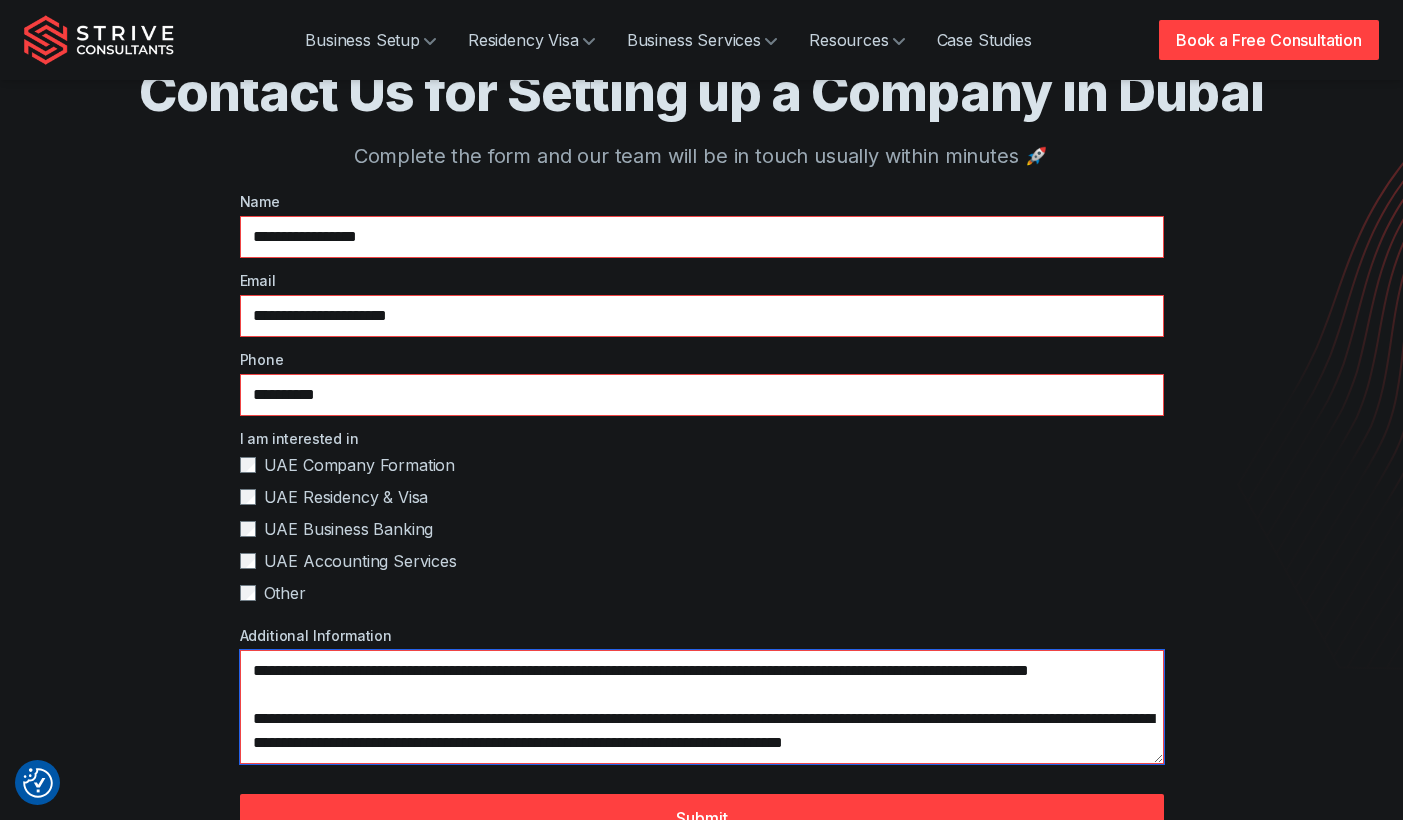 scroll, scrollTop: 72, scrollLeft: 0, axis: vertical 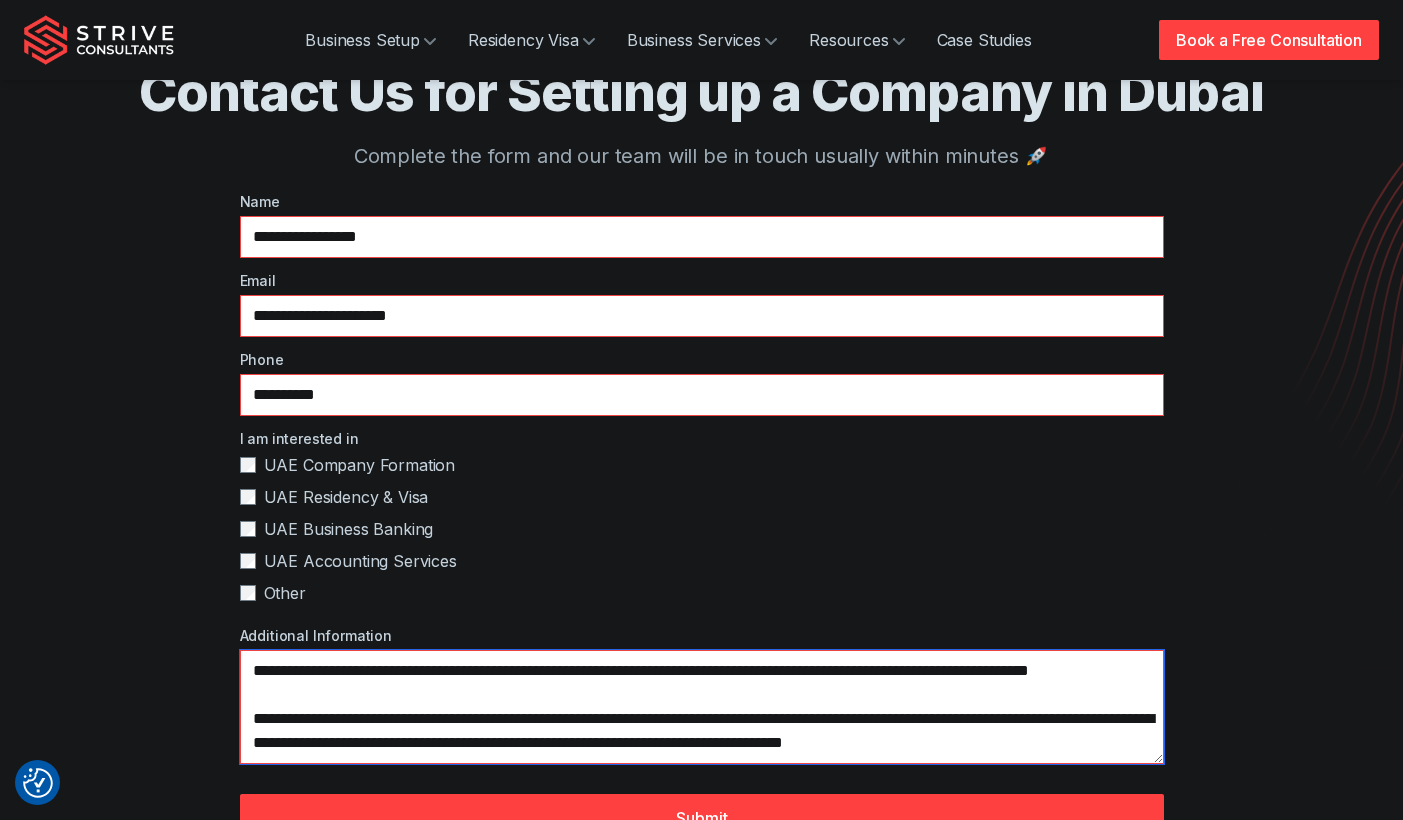 drag, startPoint x: 243, startPoint y: 693, endPoint x: 724, endPoint y: 748, distance: 484.13428 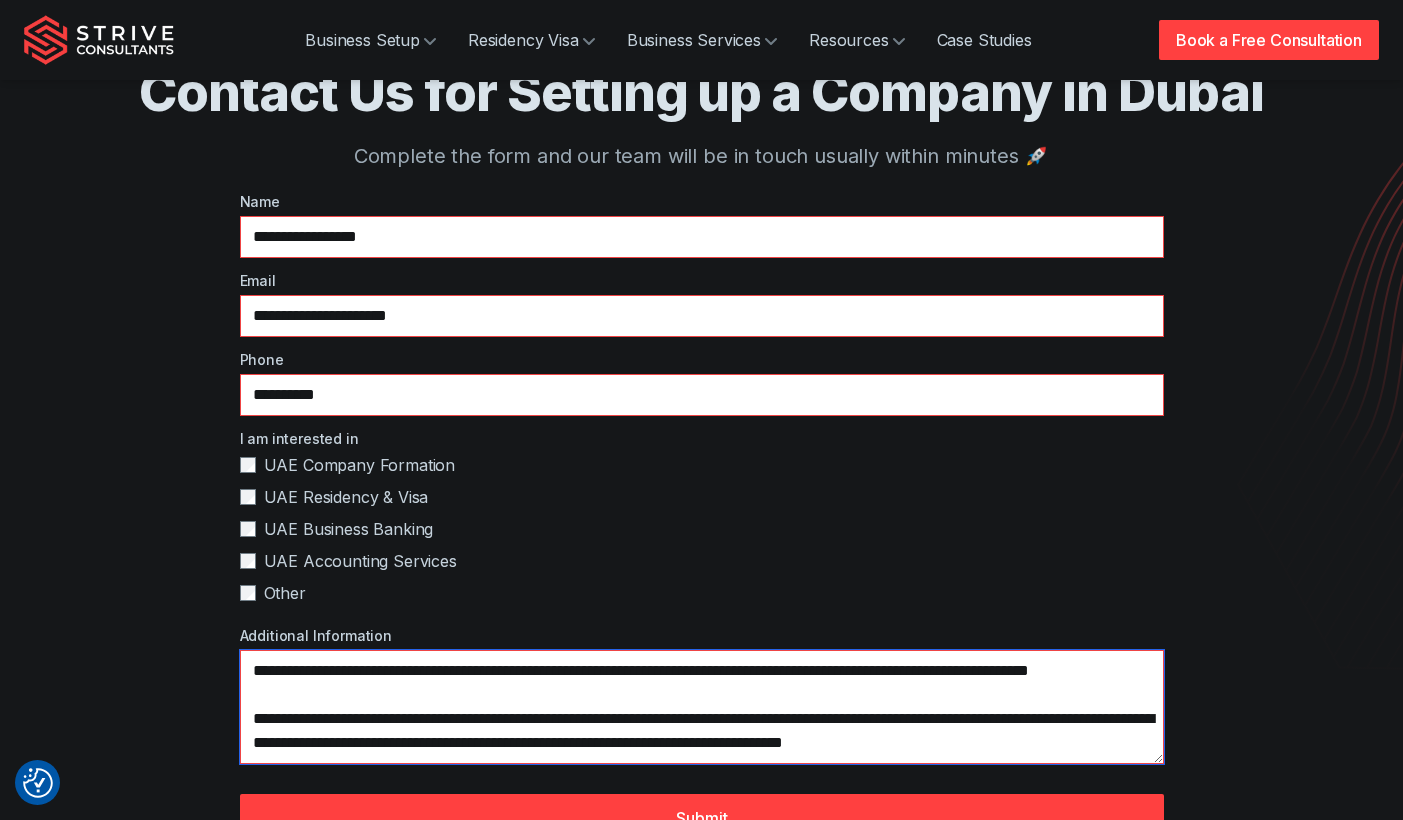 click on "**********" at bounding box center [702, 707] 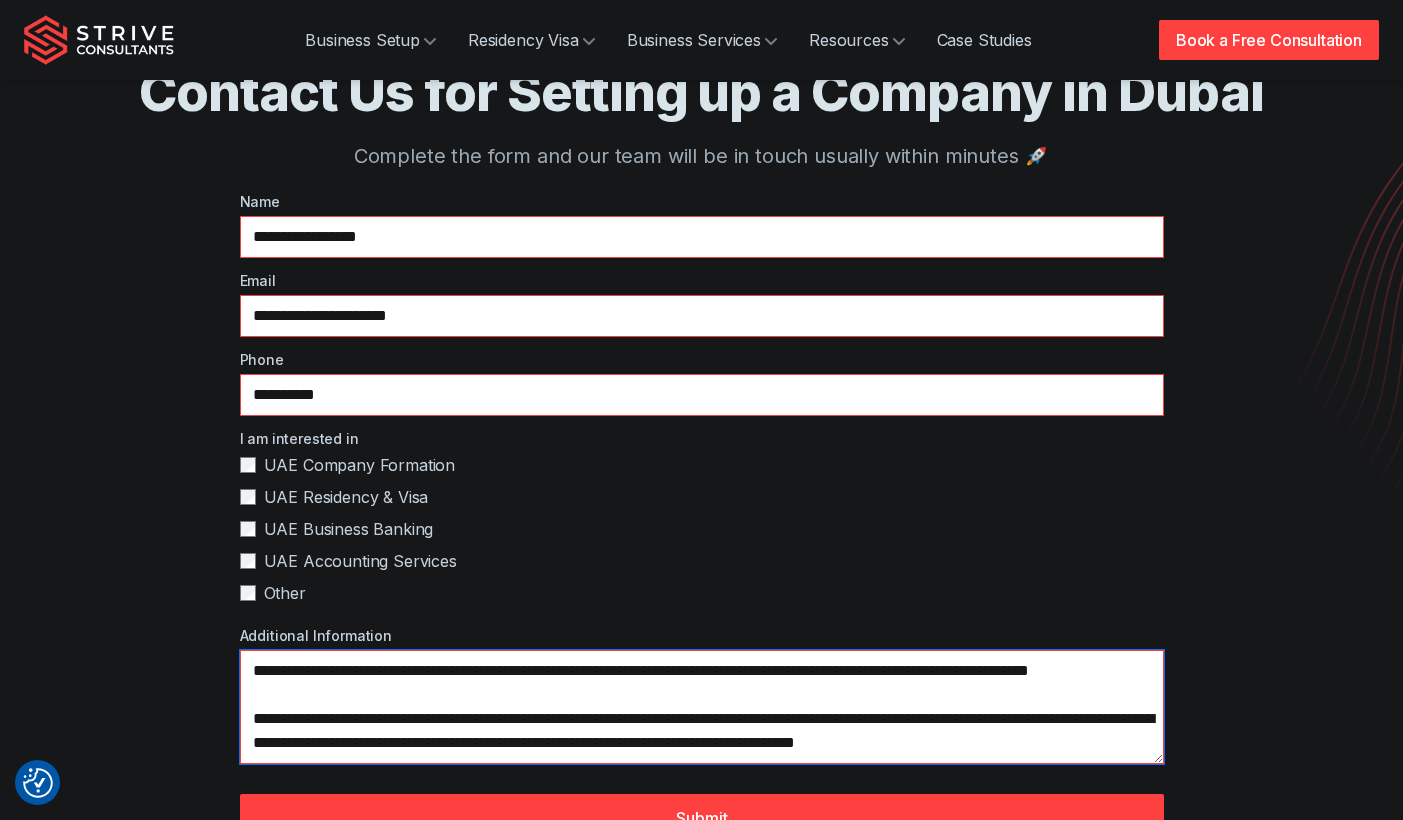 scroll, scrollTop: 0, scrollLeft: 0, axis: both 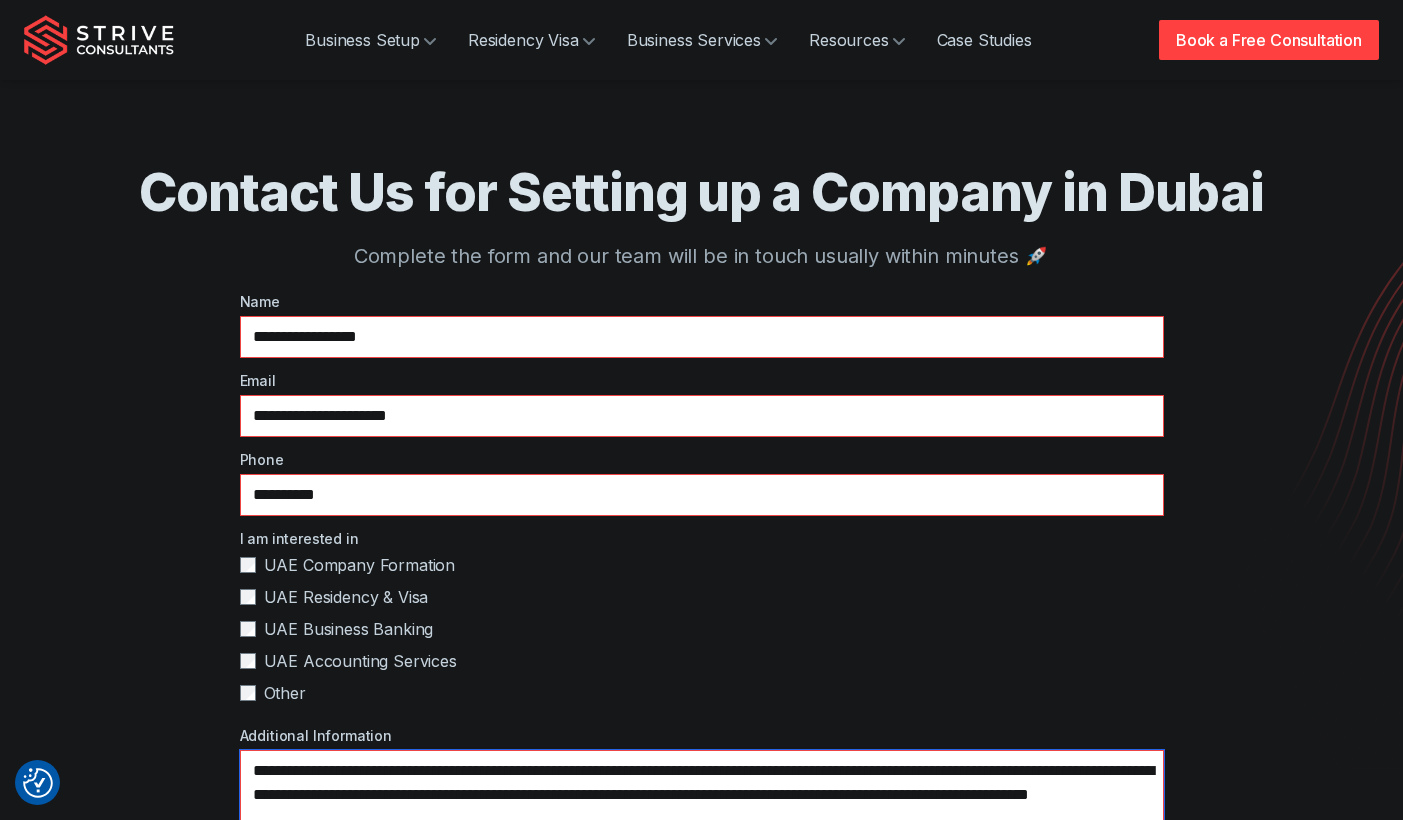 click on "**********" at bounding box center (702, 807) 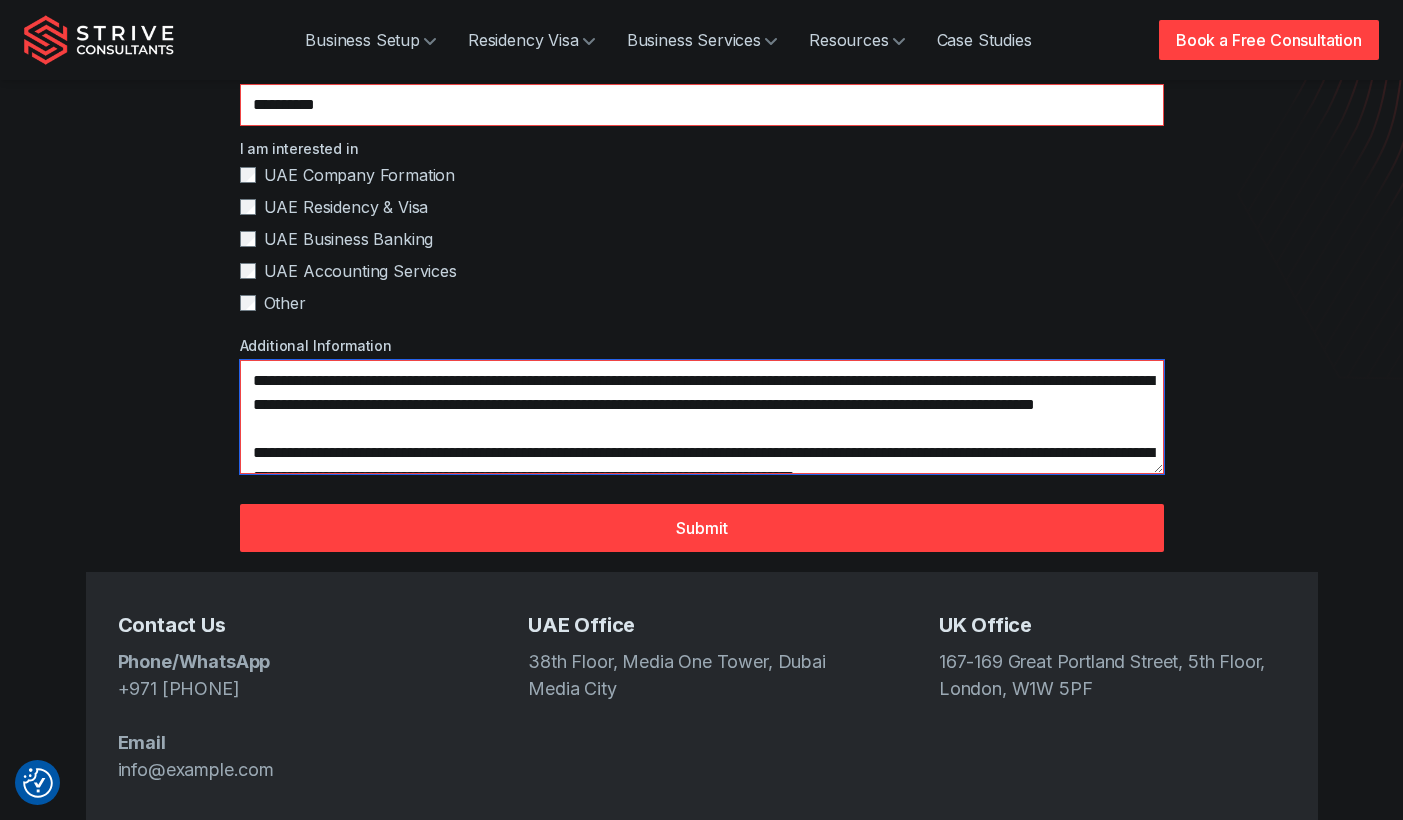 scroll, scrollTop: 500, scrollLeft: 0, axis: vertical 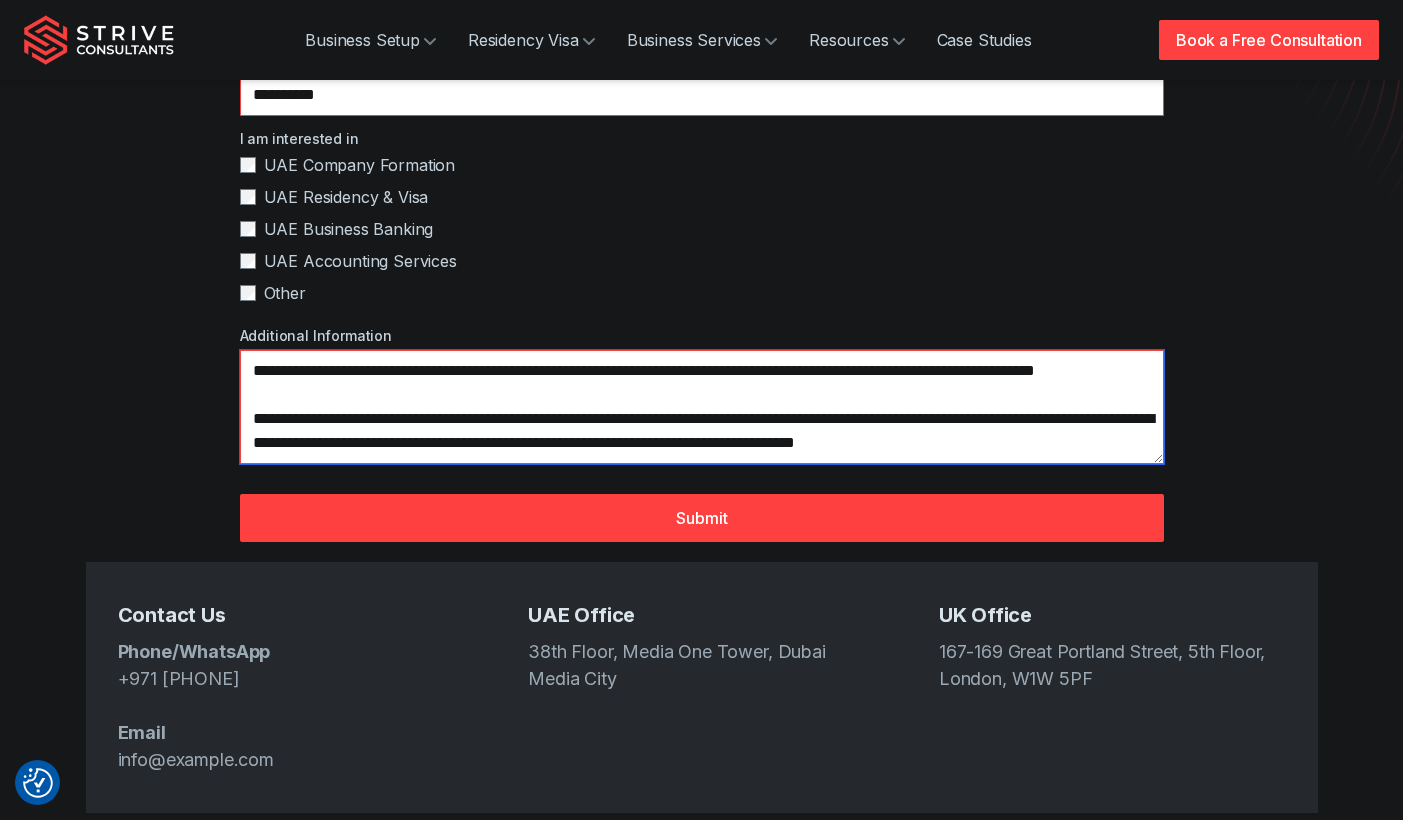type on "**********" 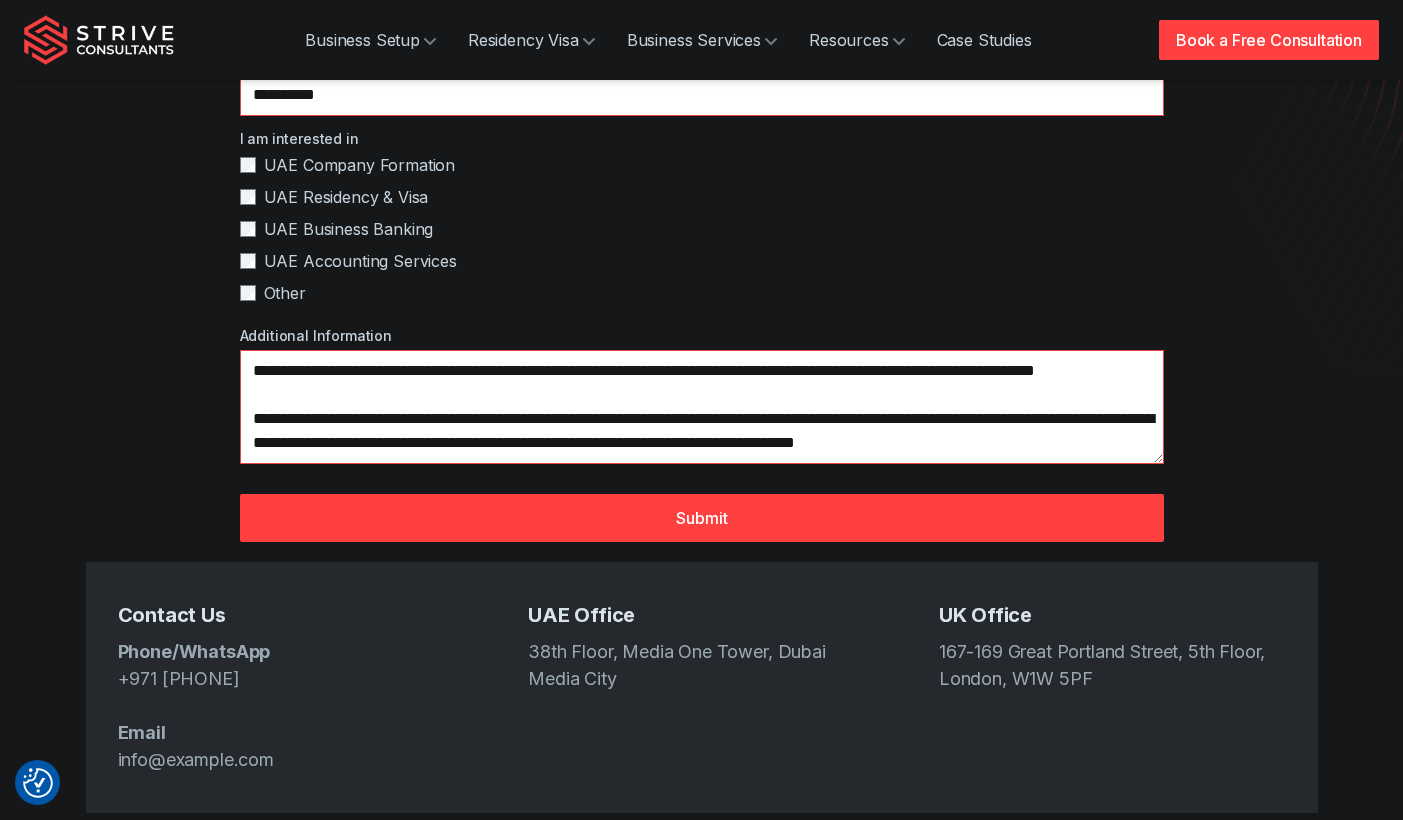 drag, startPoint x: 770, startPoint y: 508, endPoint x: 240, endPoint y: 218, distance: 604.1523 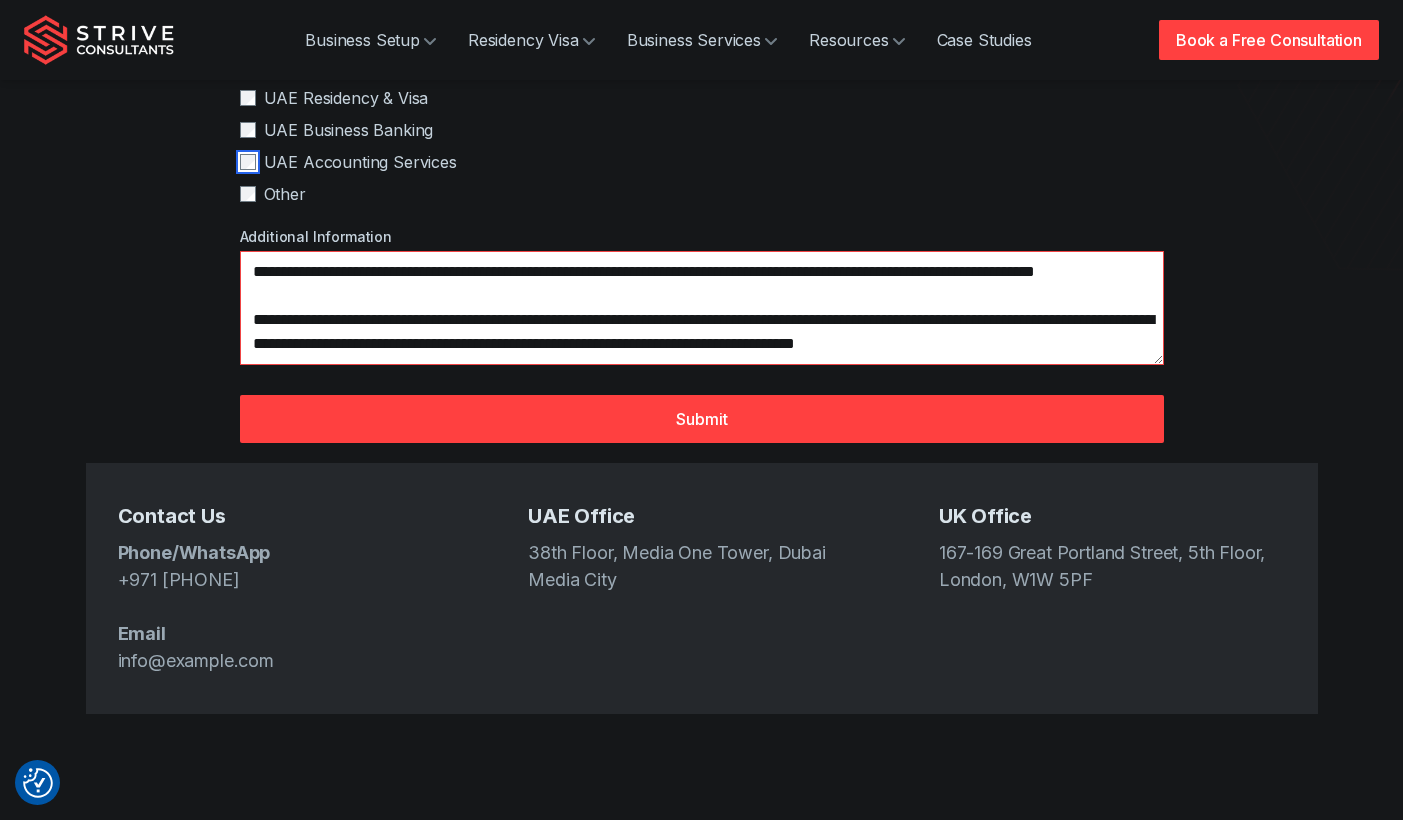 scroll, scrollTop: 300, scrollLeft: 0, axis: vertical 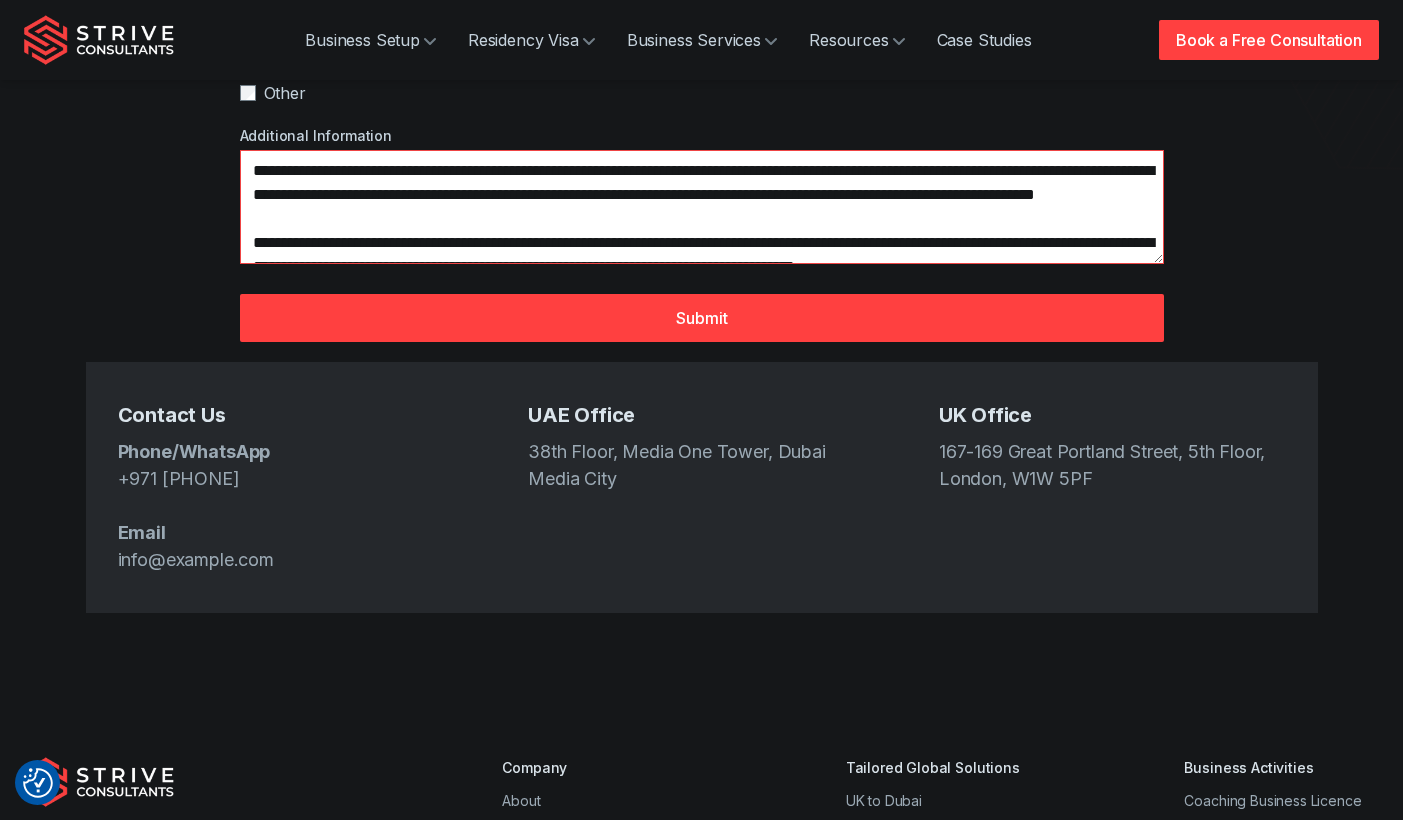 click on "Submit" at bounding box center (702, 318) 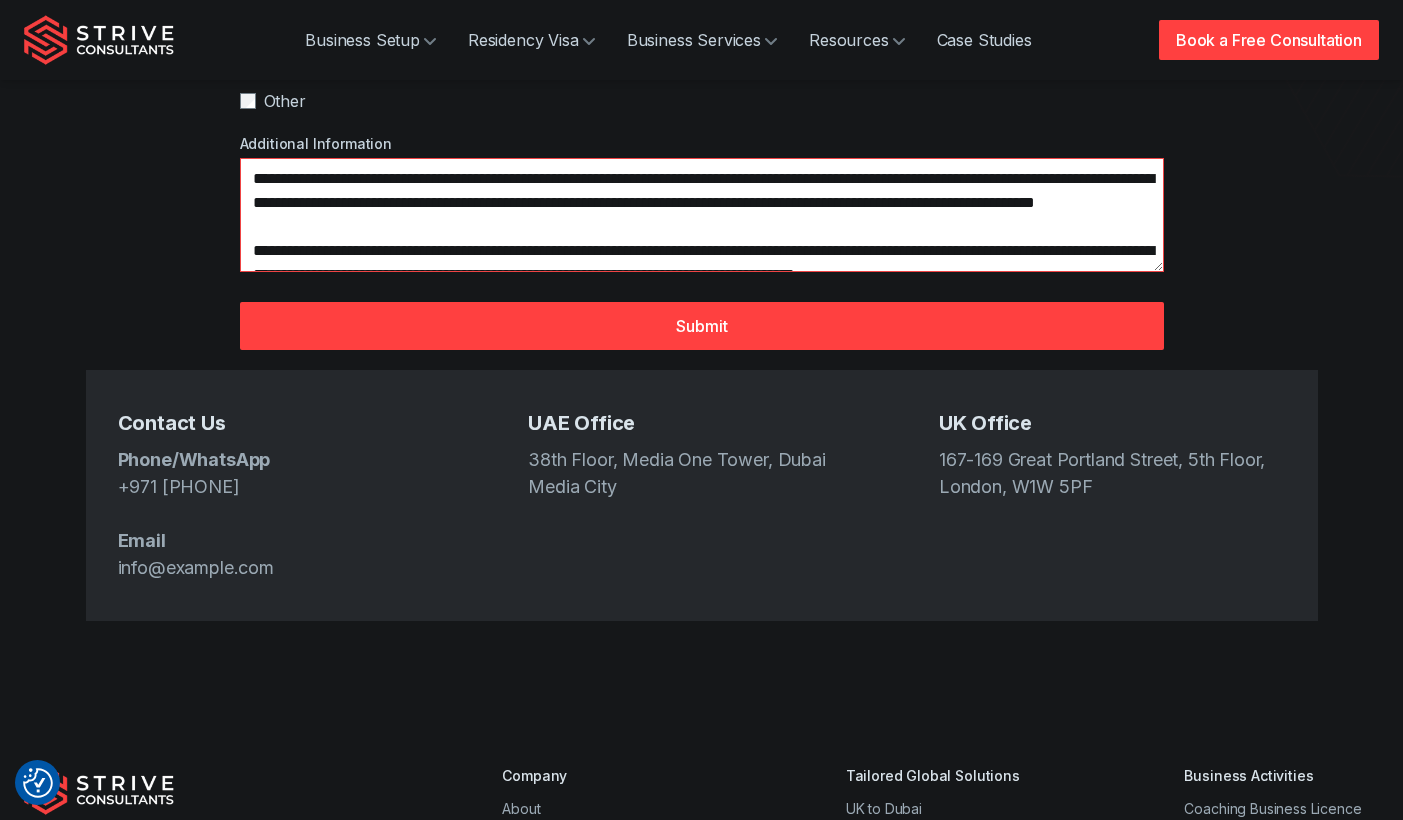scroll, scrollTop: 300, scrollLeft: 0, axis: vertical 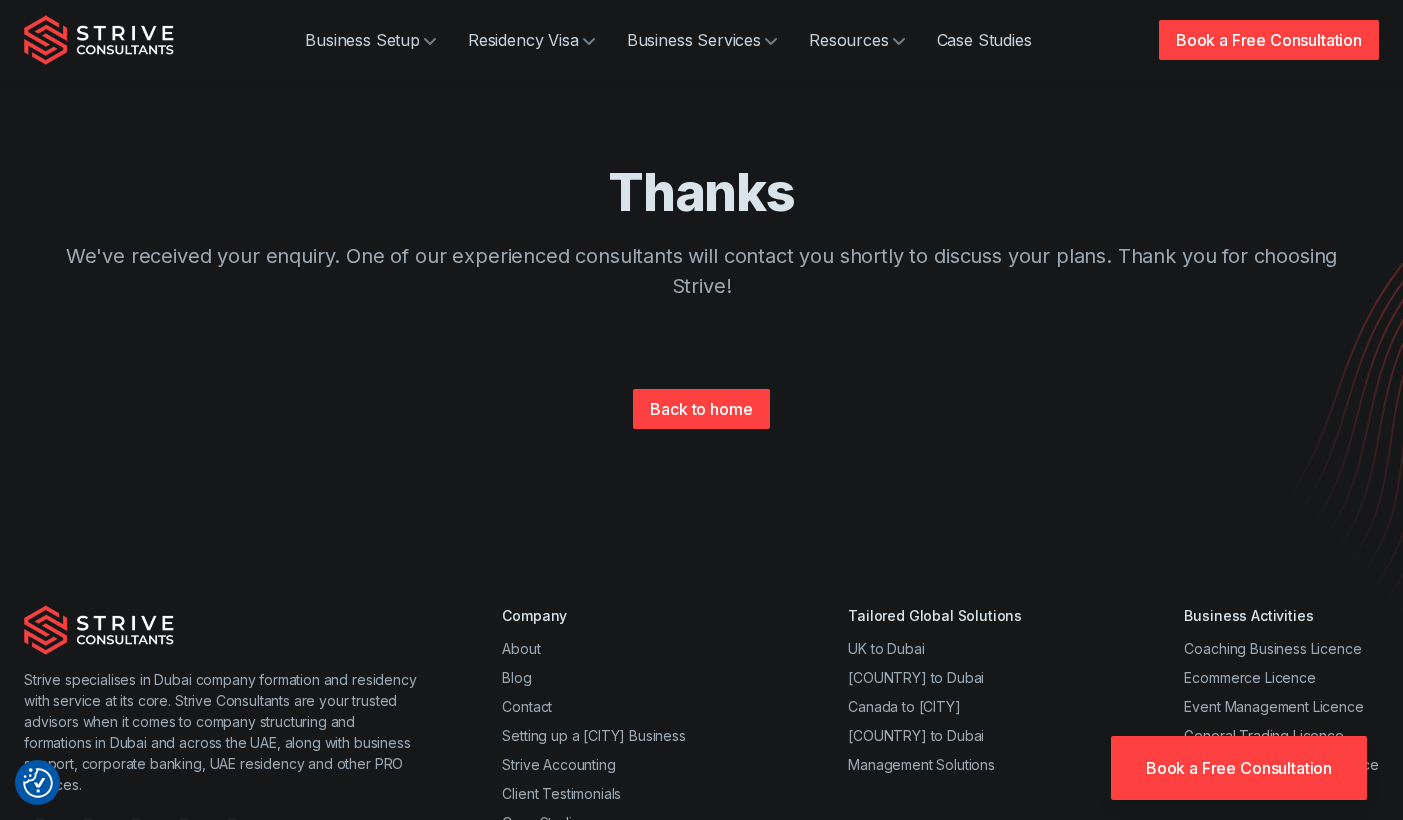 click on "Thanks We've received your enquiry. One of our experienced consultants will contact you shortly to discuss your plans. Thank you for choosing Strive! Back to home" at bounding box center (701, 270) 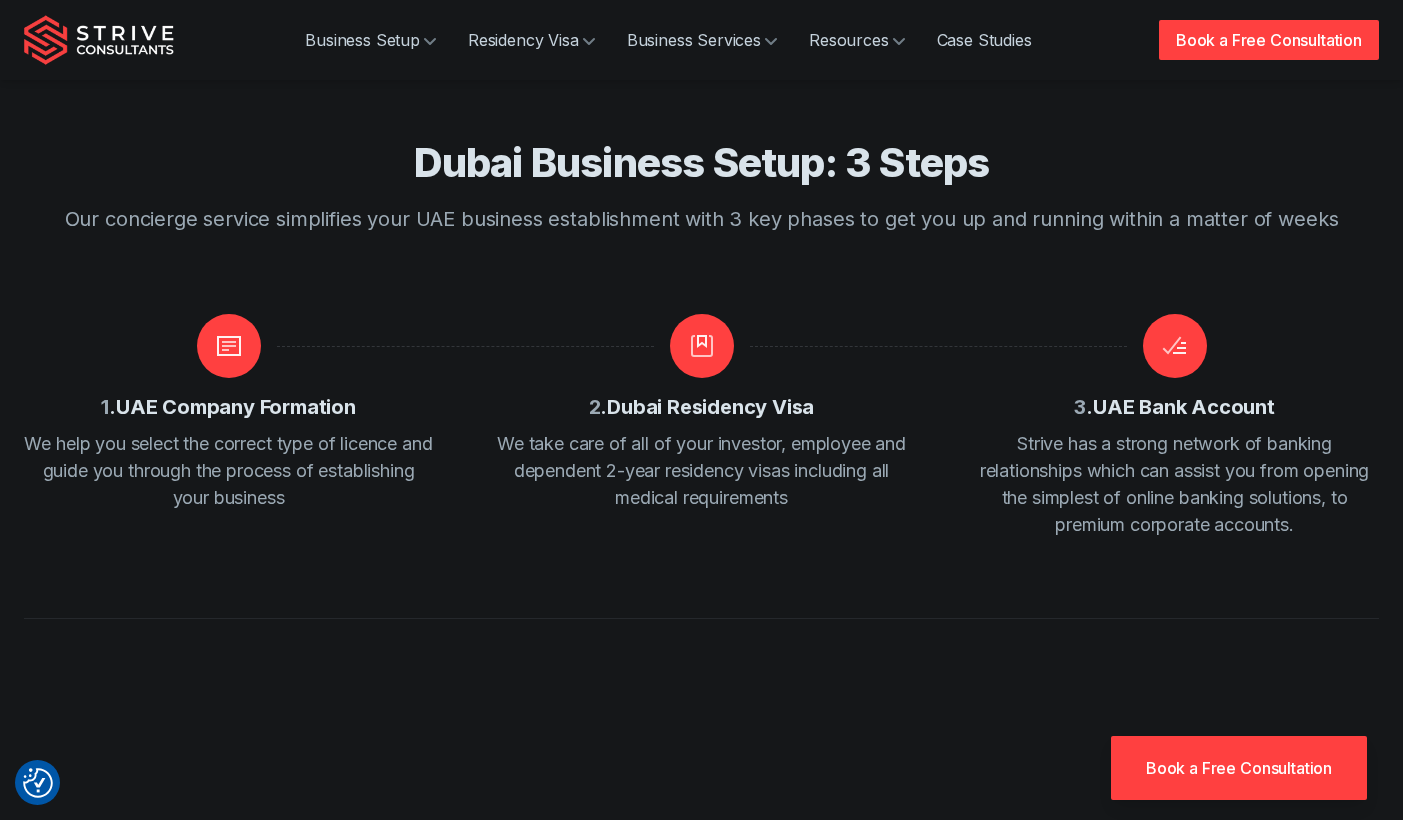 scroll, scrollTop: 2700, scrollLeft: 0, axis: vertical 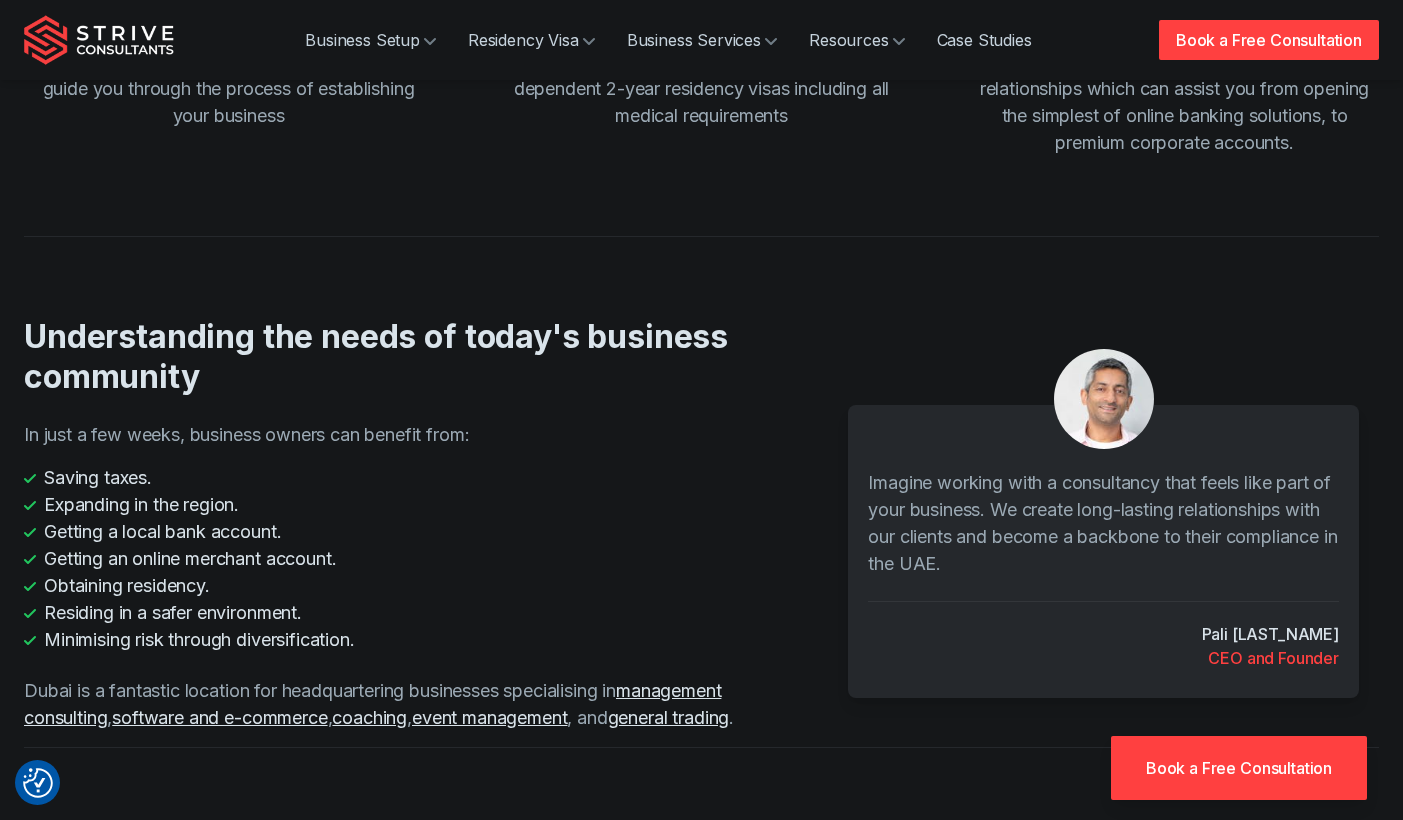 click on "Pali Banwait" at bounding box center [1270, 634] 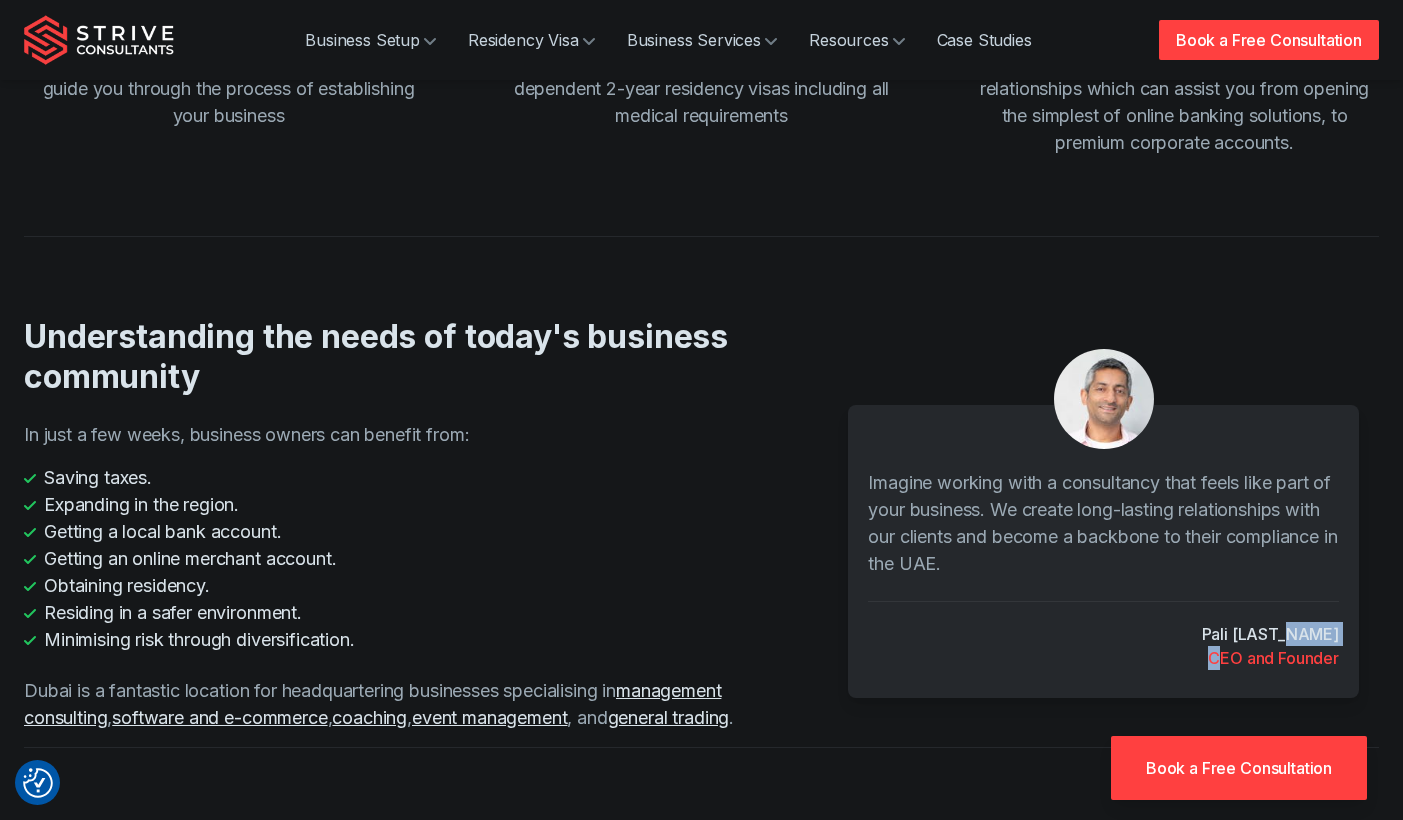 drag, startPoint x: 1335, startPoint y: 672, endPoint x: 1220, endPoint y: 675, distance: 115.03912 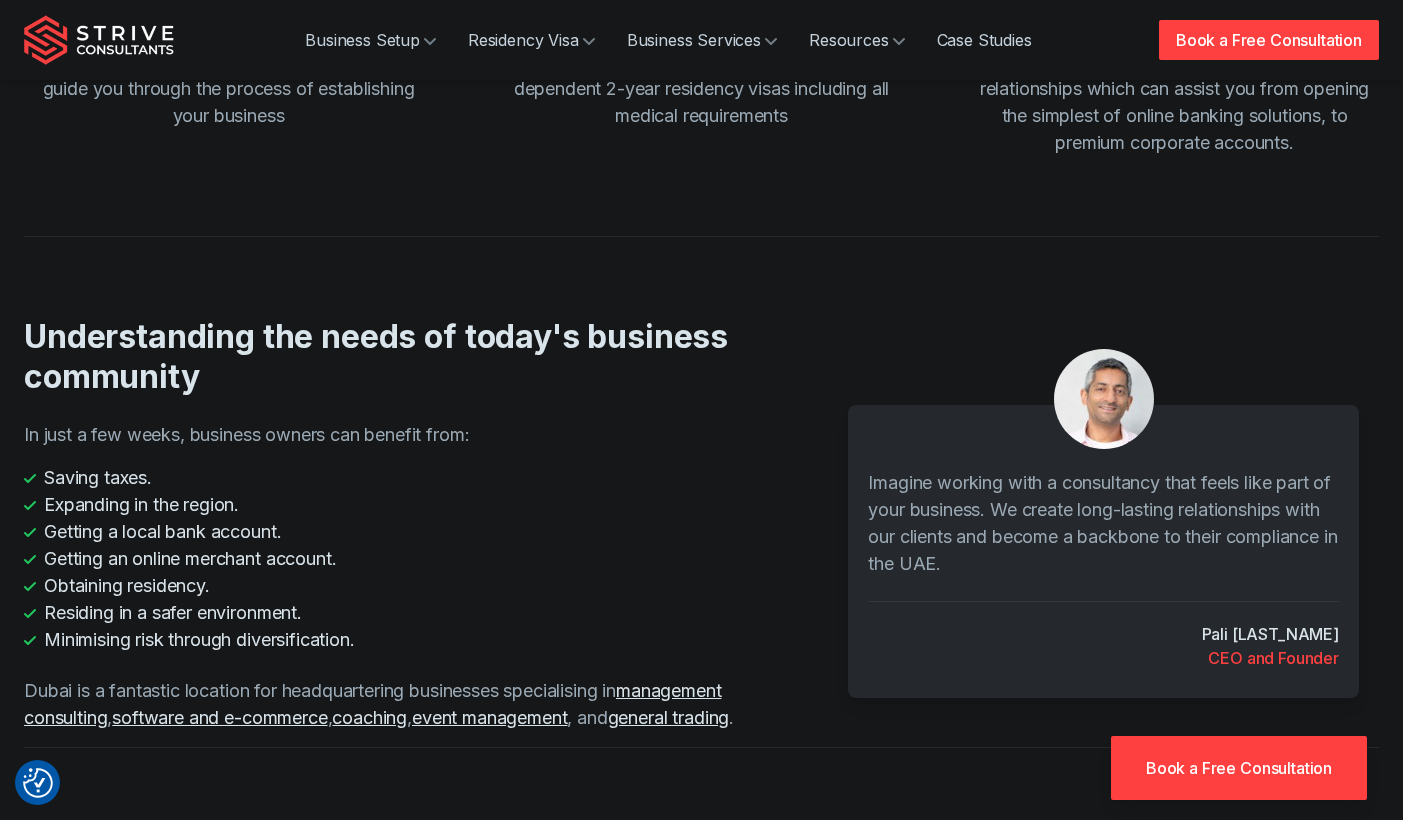 click on "Pali Banwait" at bounding box center (1270, 634) 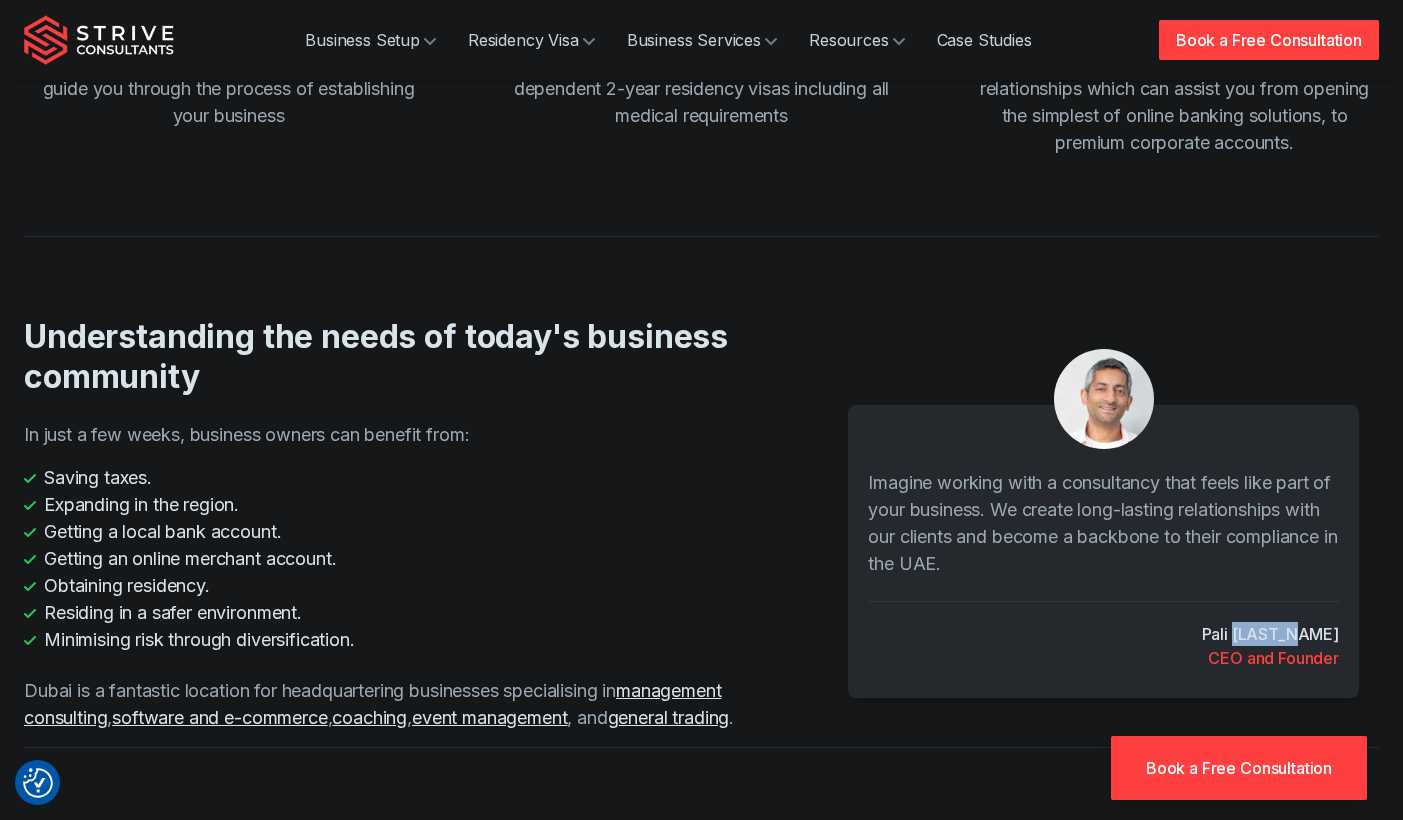 click on "Pali Banwait" at bounding box center [1270, 634] 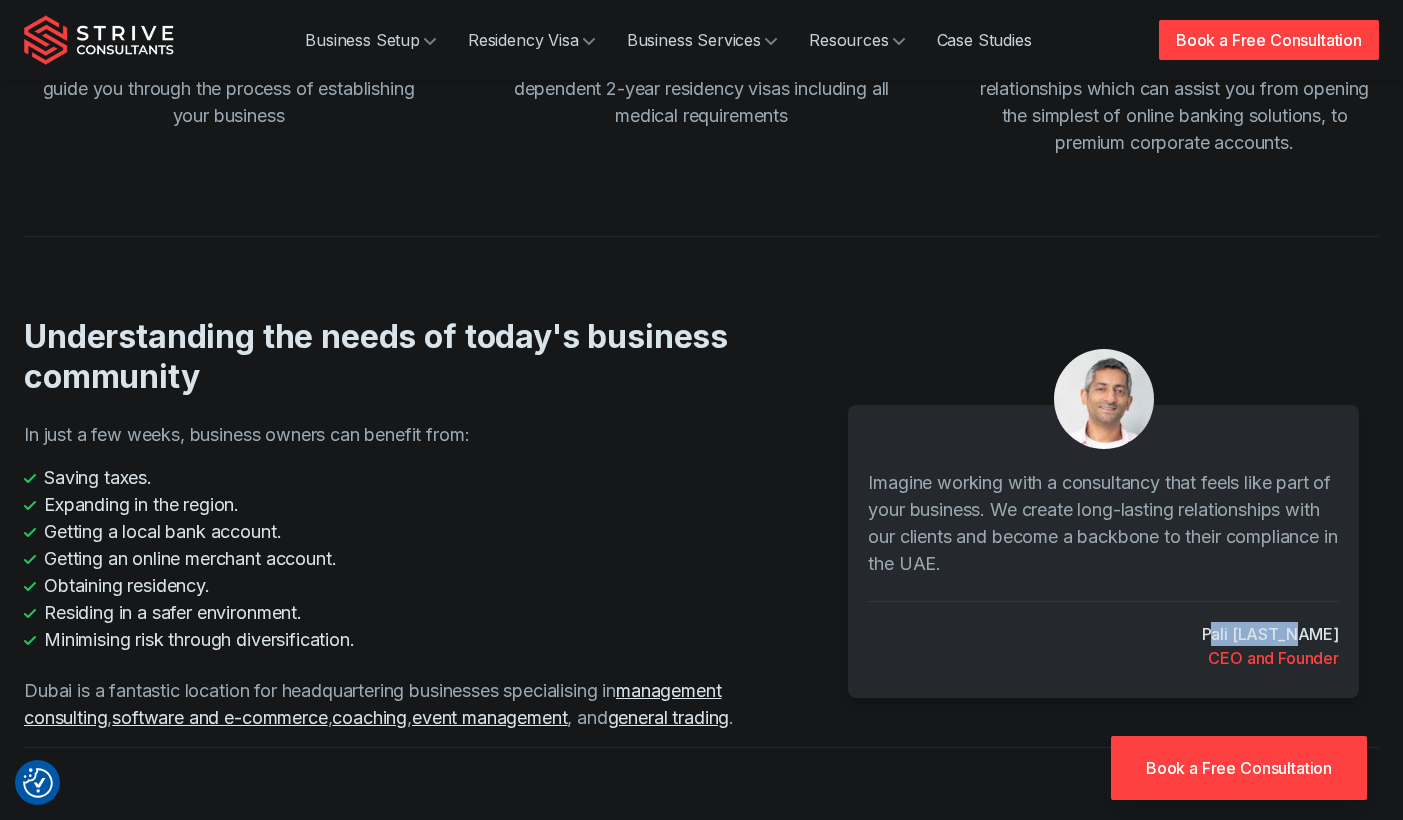 drag, startPoint x: 1256, startPoint y: 673, endPoint x: 1338, endPoint y: 679, distance: 82.219215 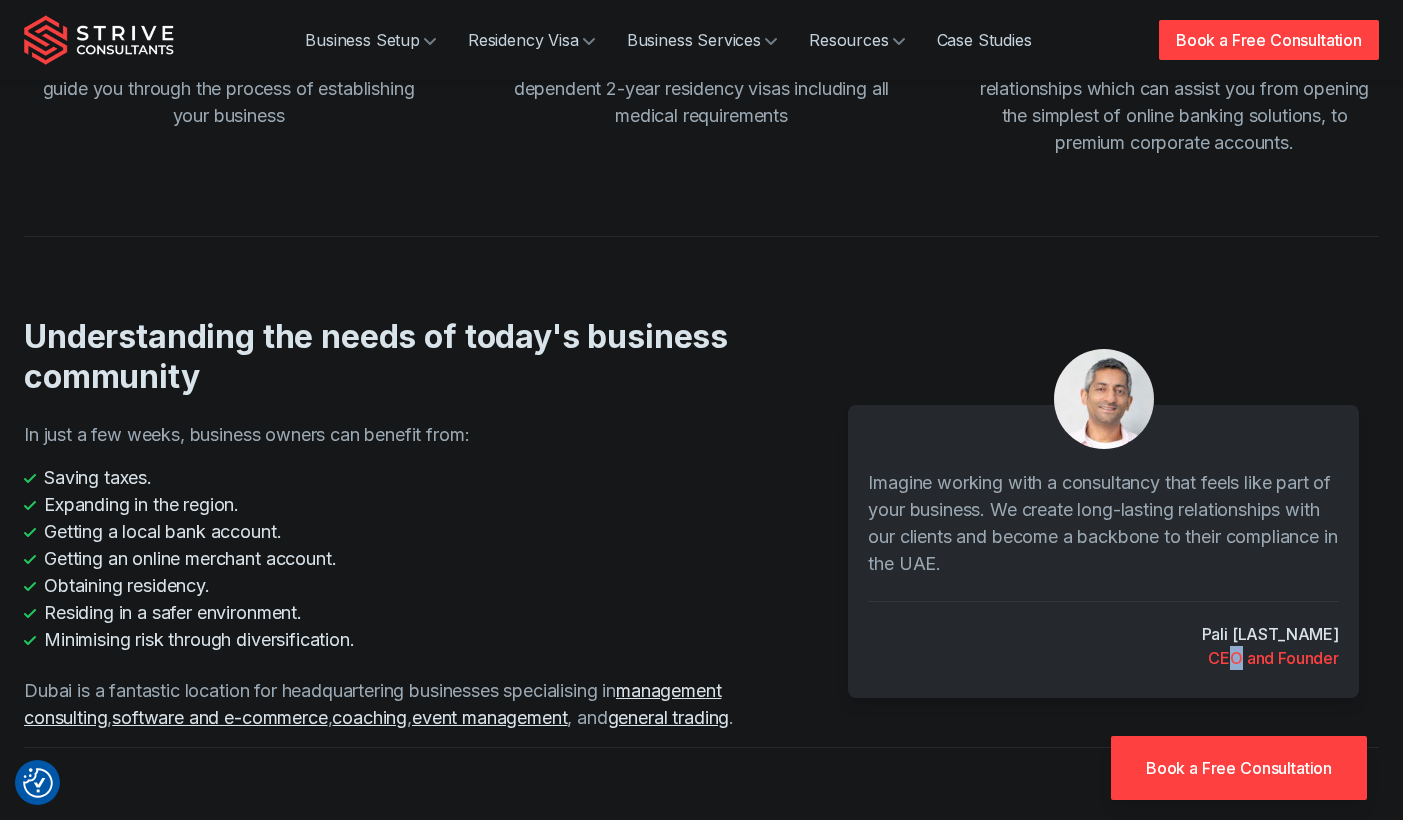 drag, startPoint x: 1338, startPoint y: 679, endPoint x: 1236, endPoint y: 674, distance: 102.122475 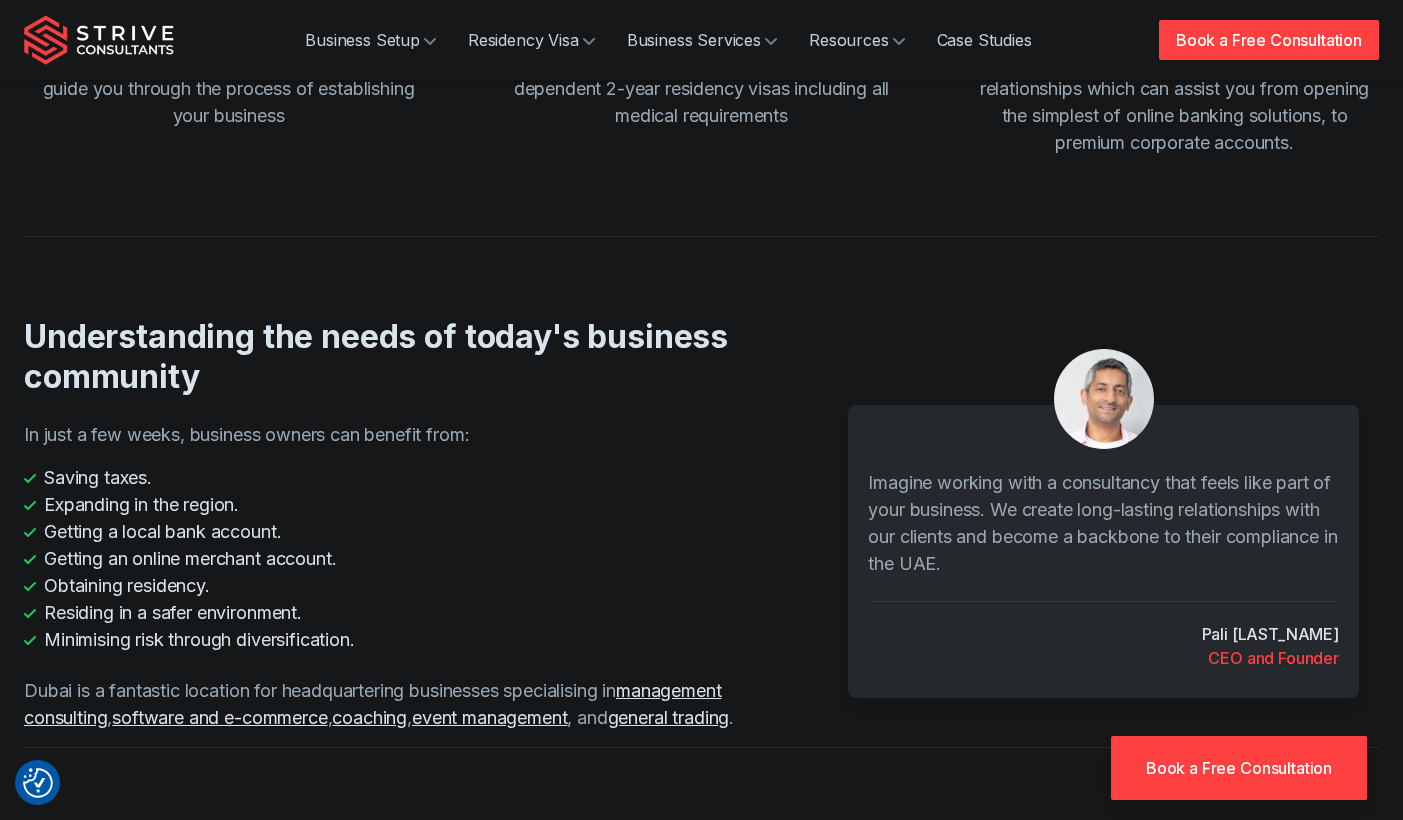 click on "Pali Banwait CEO and Founder" at bounding box center [1103, 635] 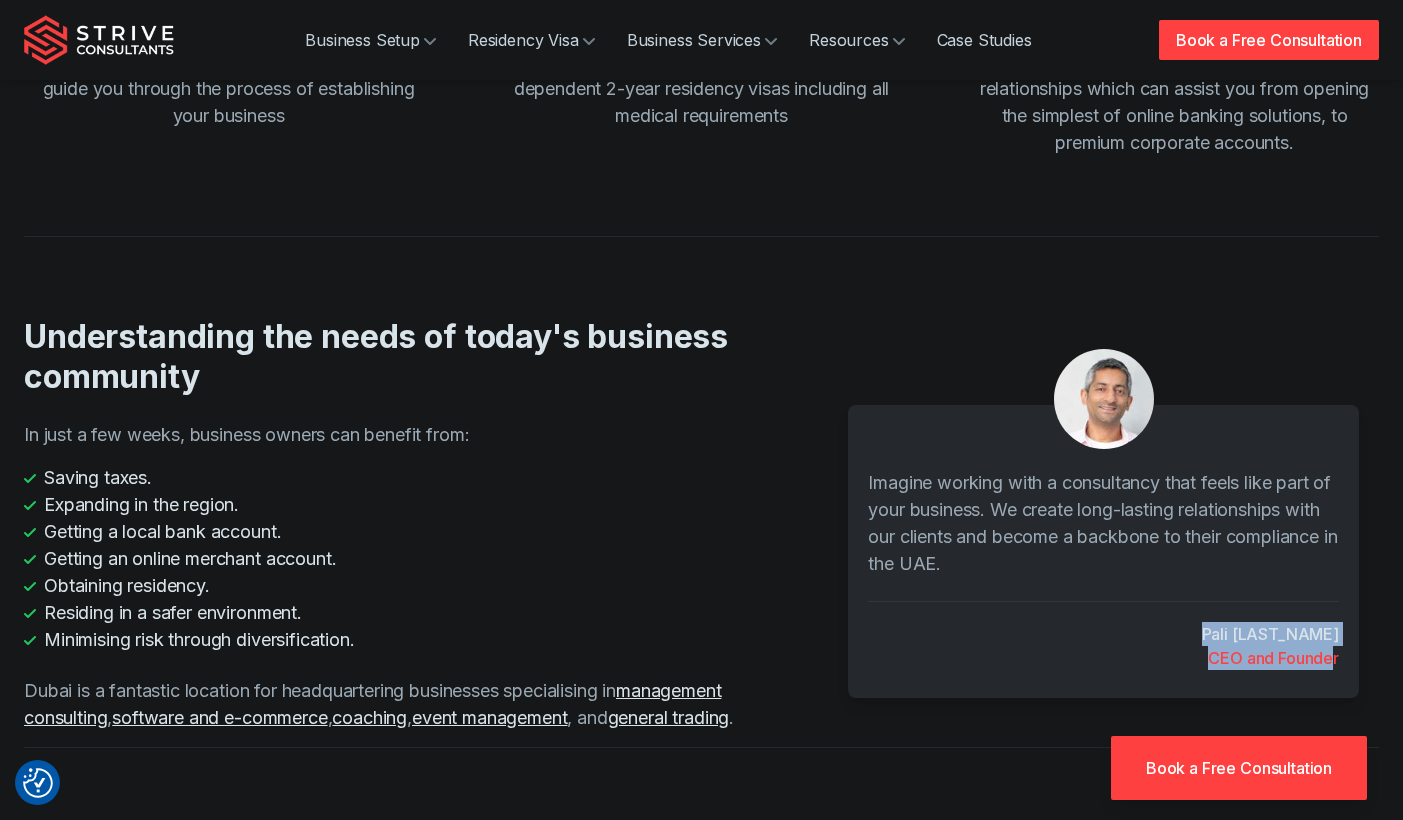 drag, startPoint x: 1243, startPoint y: 666, endPoint x: 1335, endPoint y: 694, distance: 96.16652 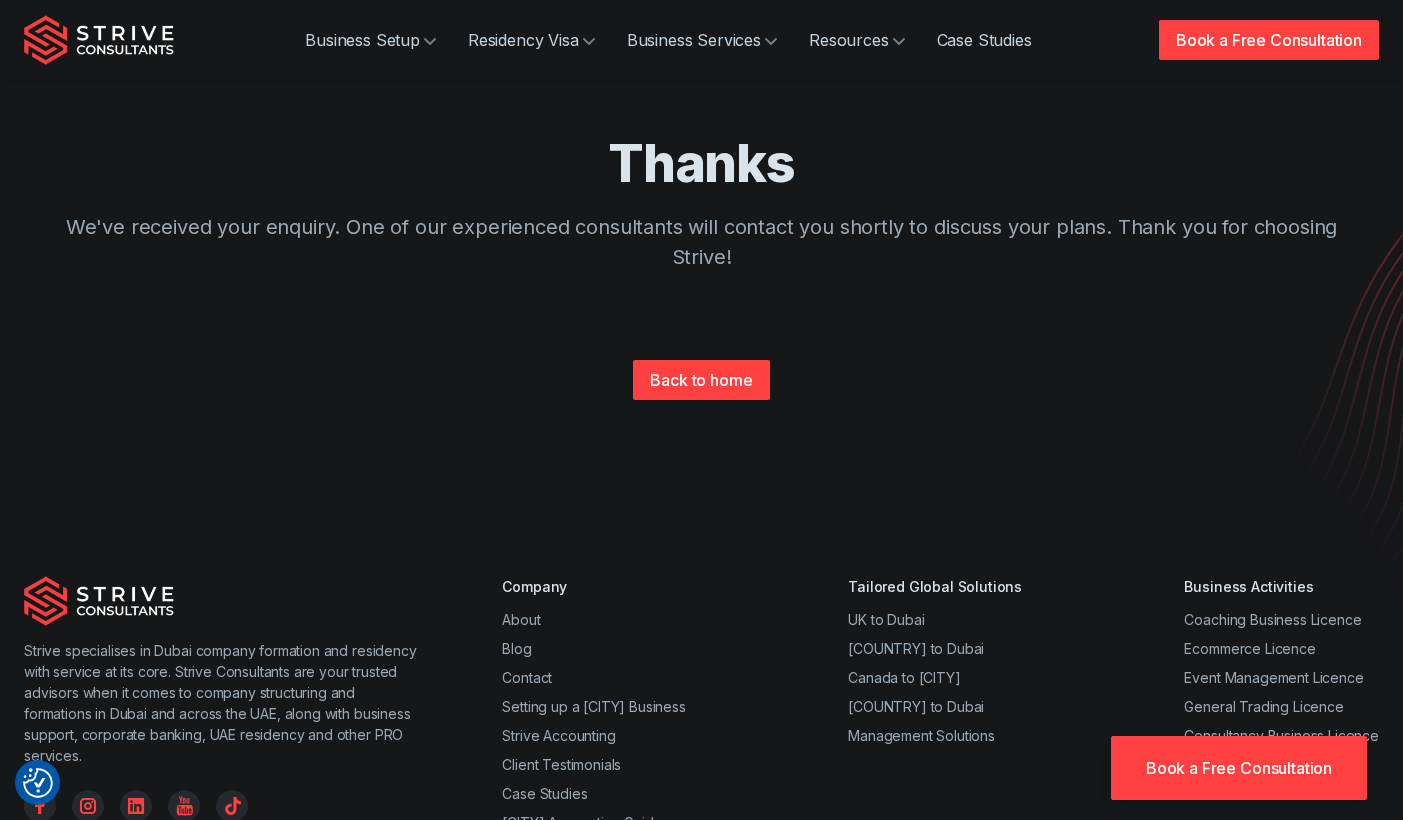 scroll, scrollTop: 0, scrollLeft: 0, axis: both 